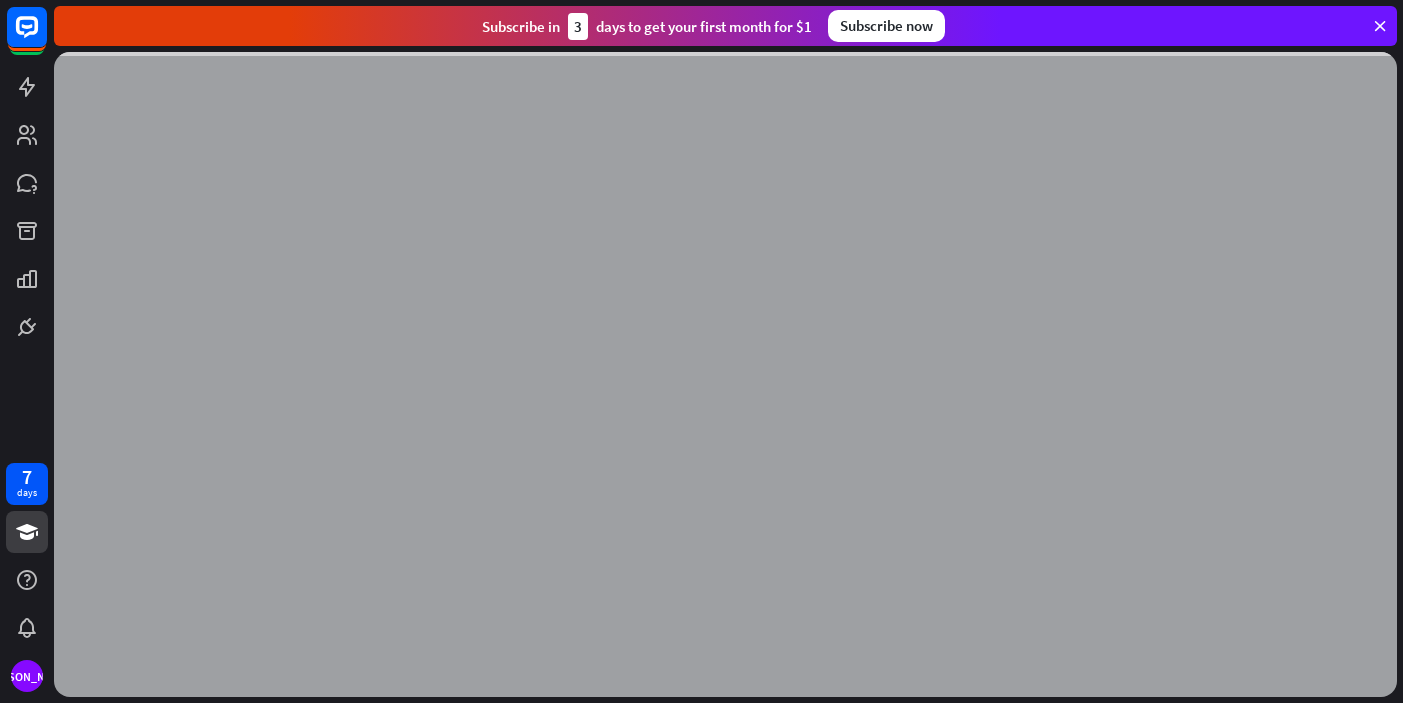 scroll, scrollTop: 0, scrollLeft: 0, axis: both 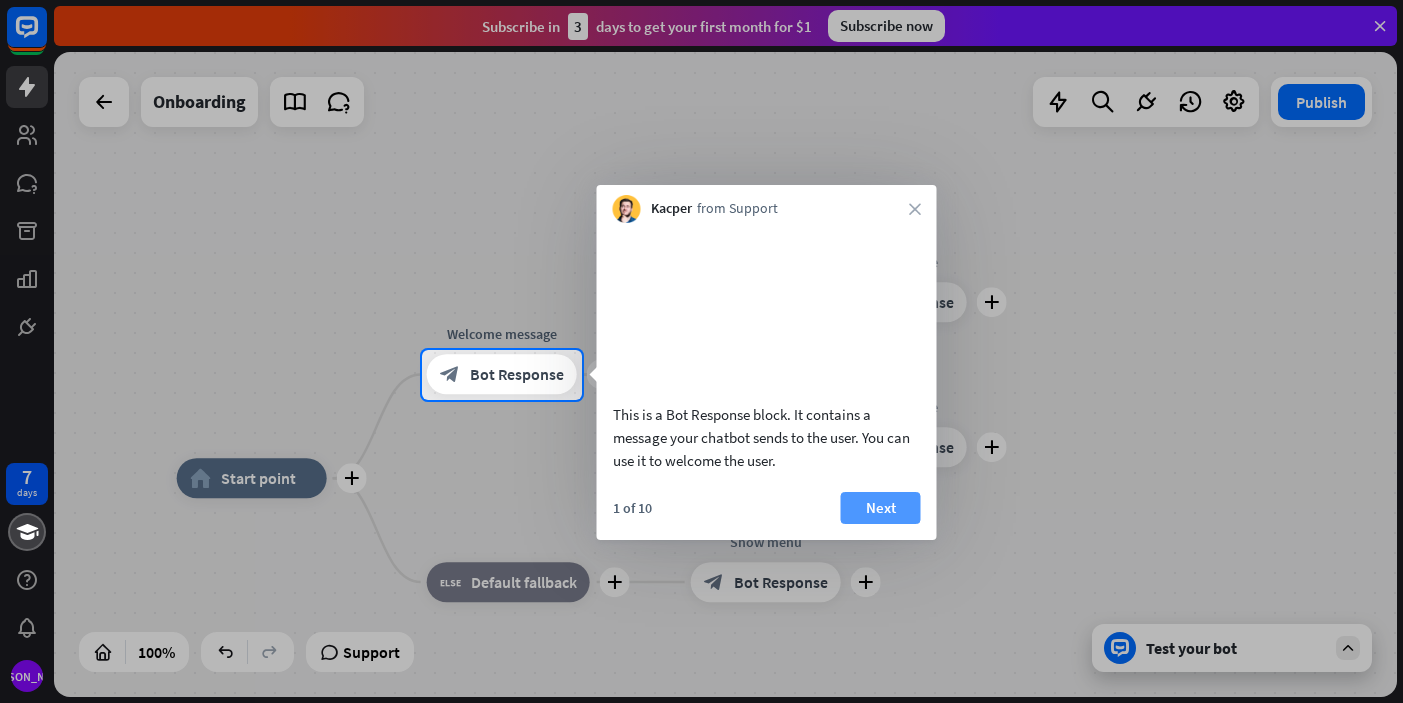 click on "Next" at bounding box center [881, 508] 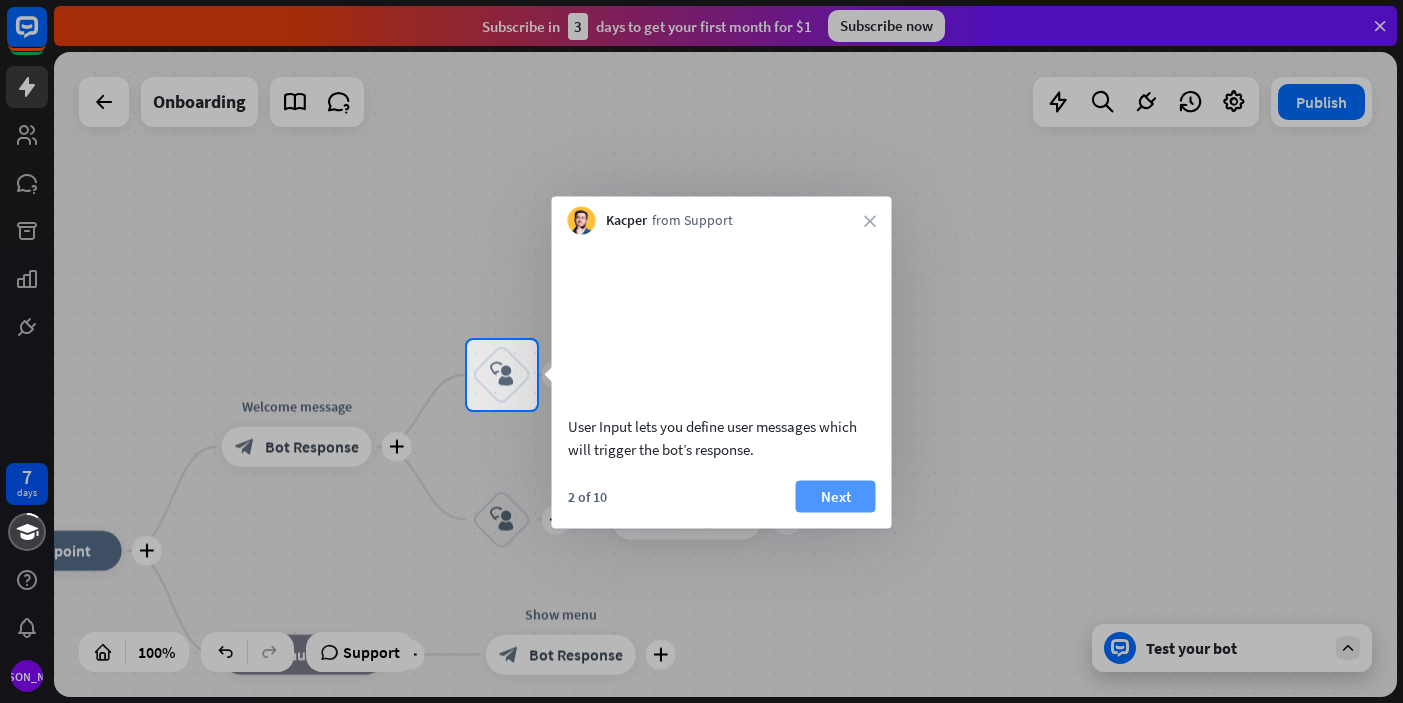 click on "Next" at bounding box center (836, 496) 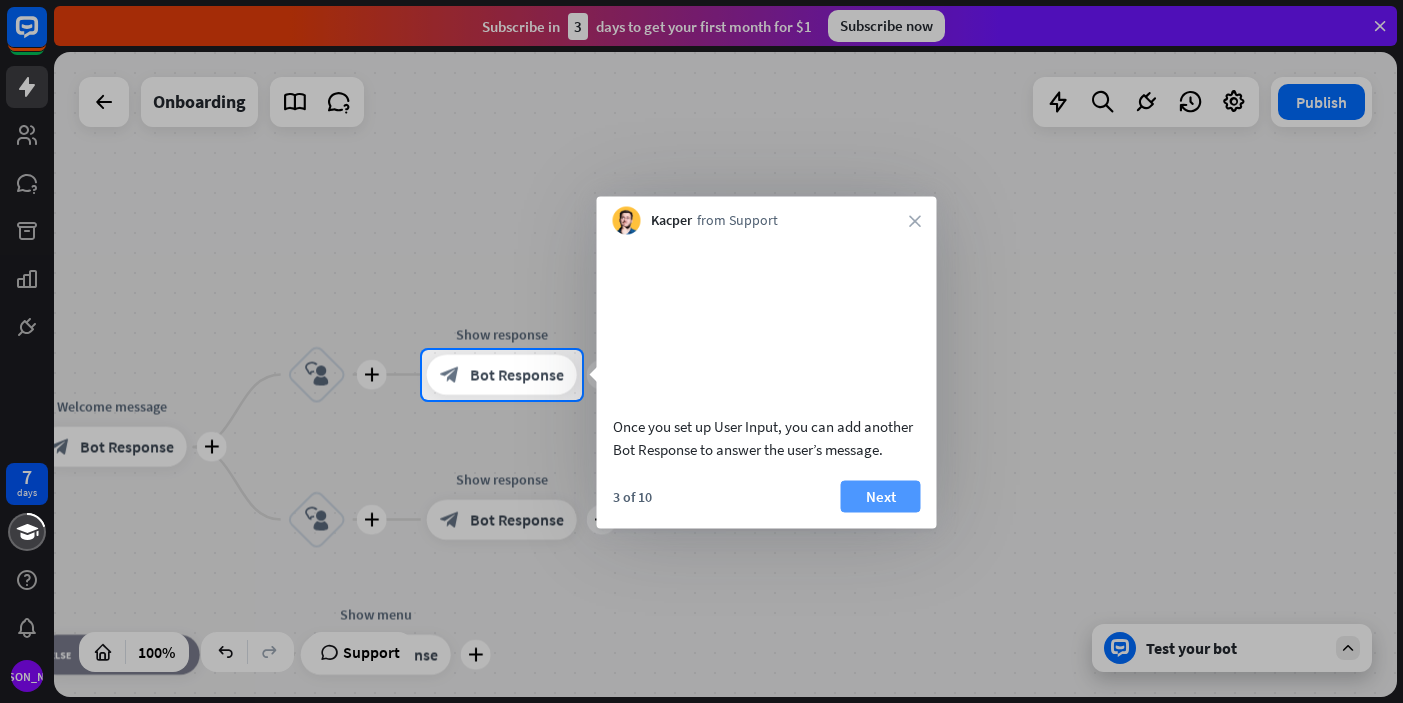 click on "Next" at bounding box center (881, 496) 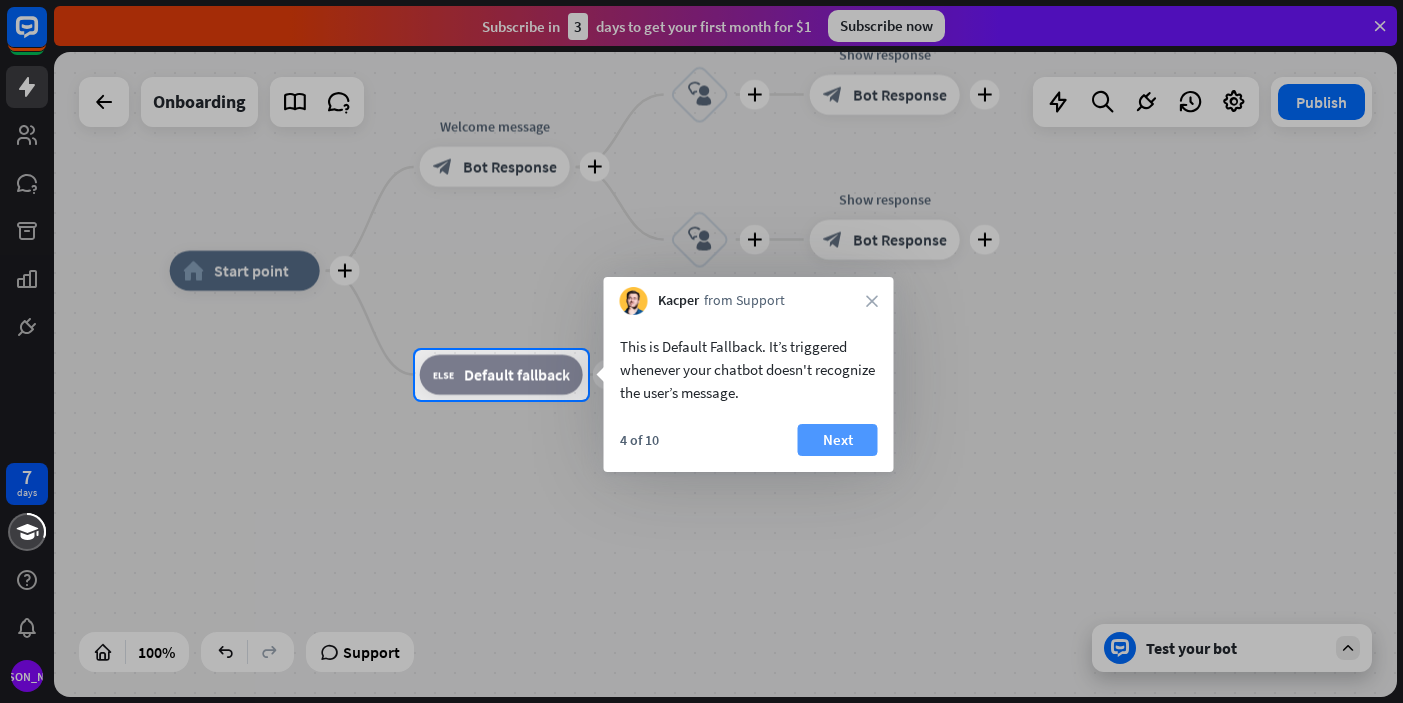 click on "Next" at bounding box center [838, 440] 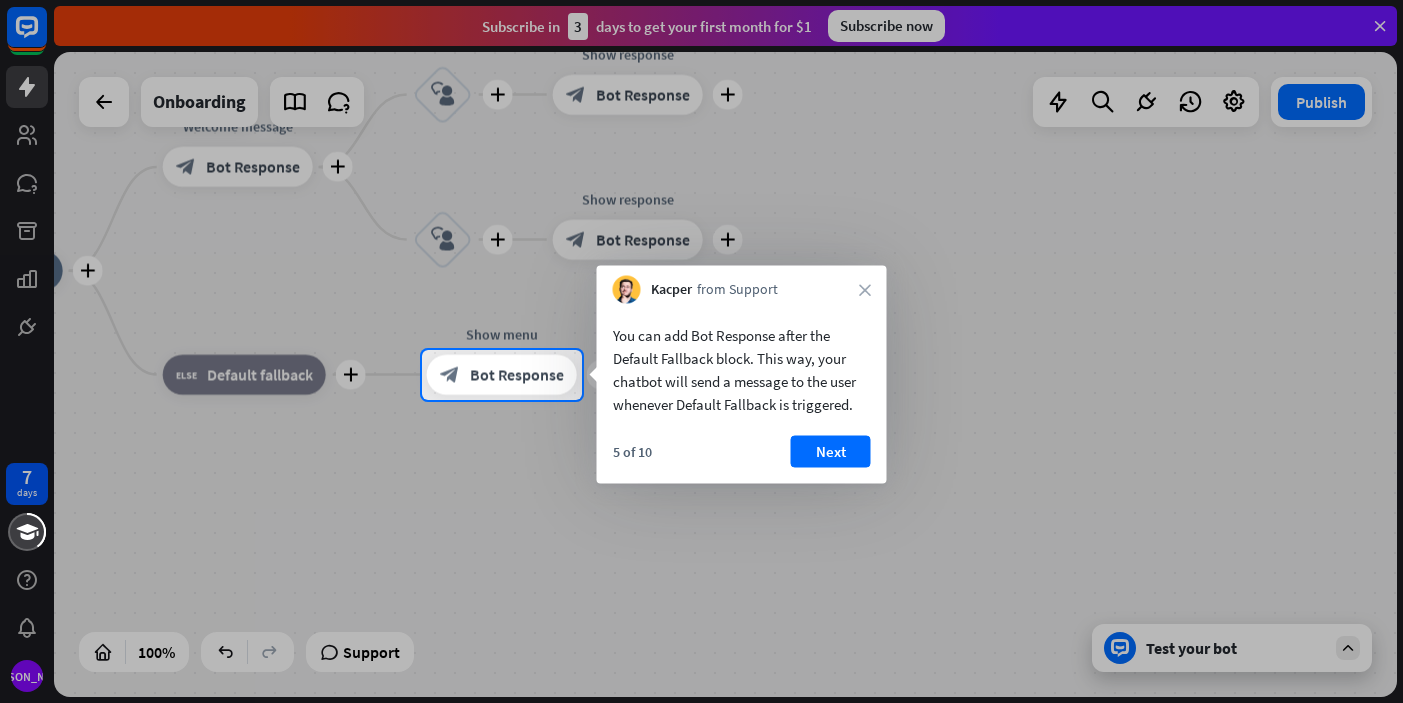 click on "Next" at bounding box center (831, 452) 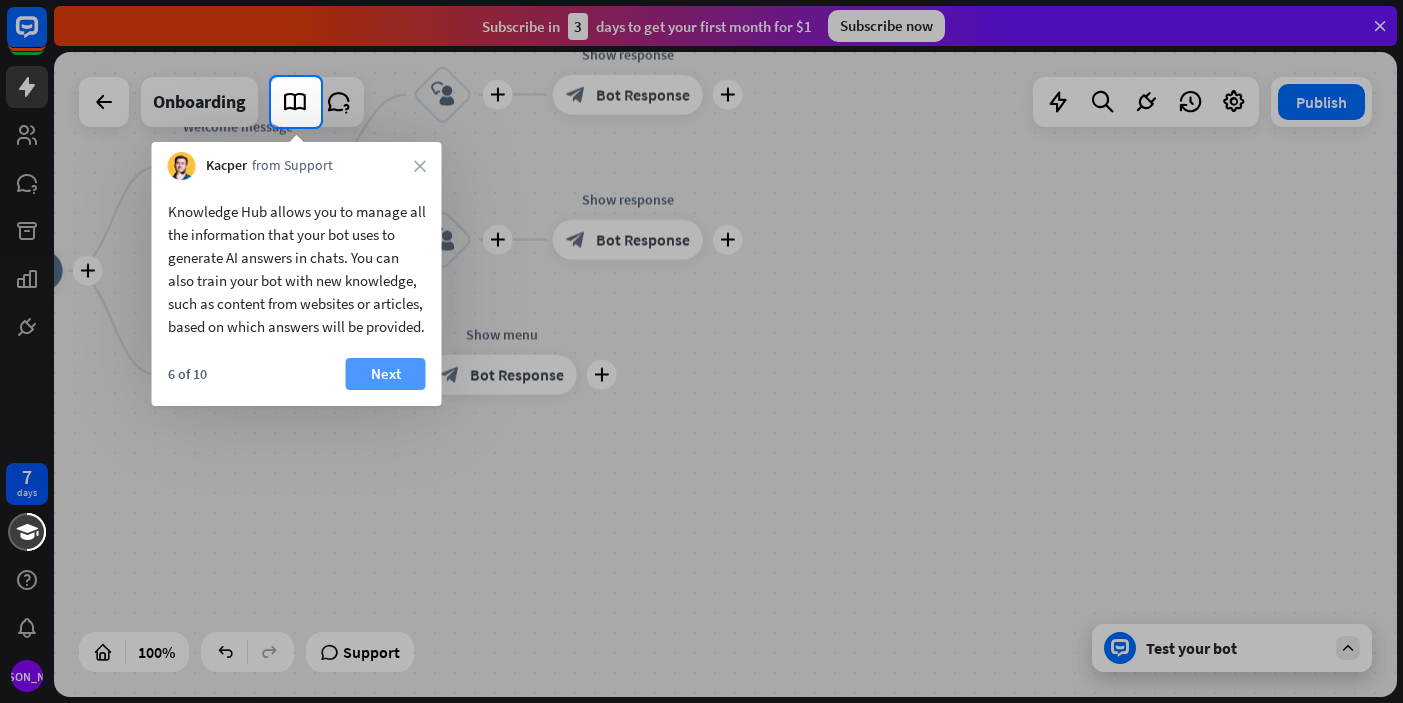 click on "Next" at bounding box center [386, 374] 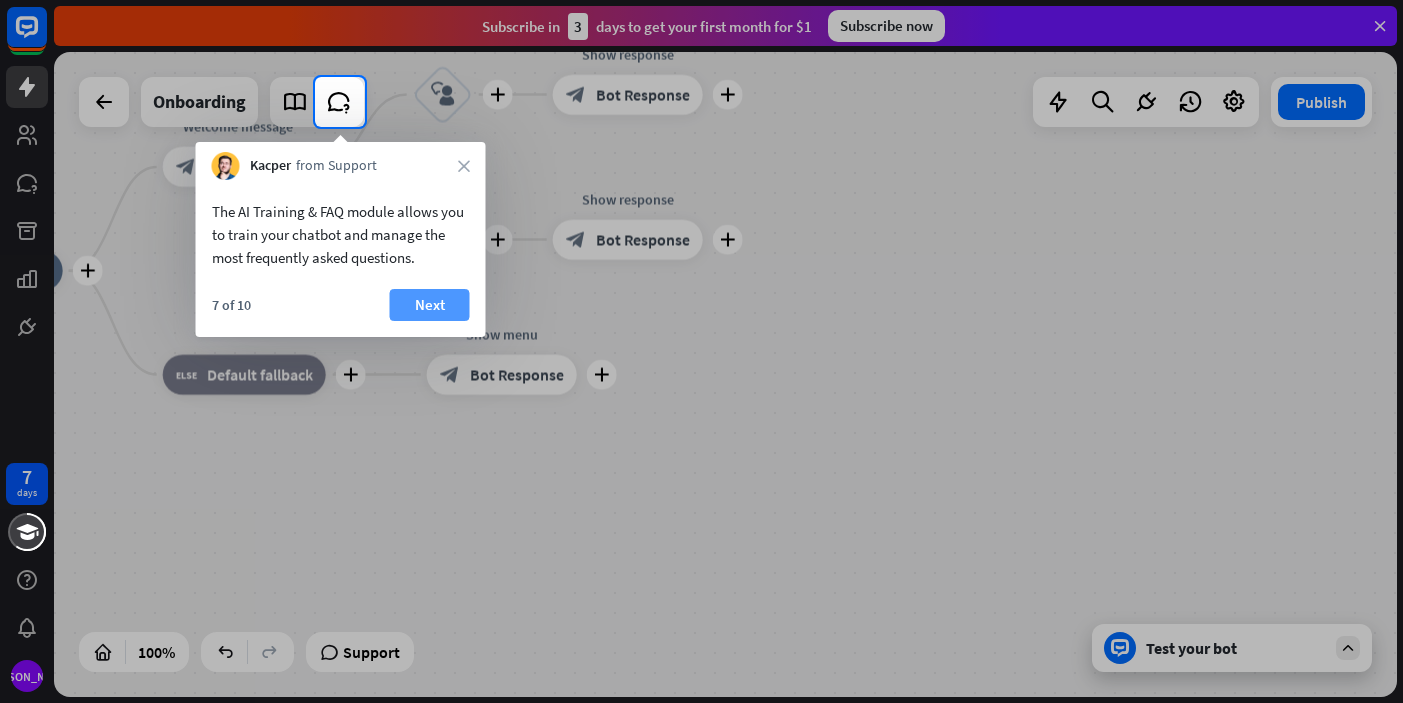 click on "Next" at bounding box center (430, 305) 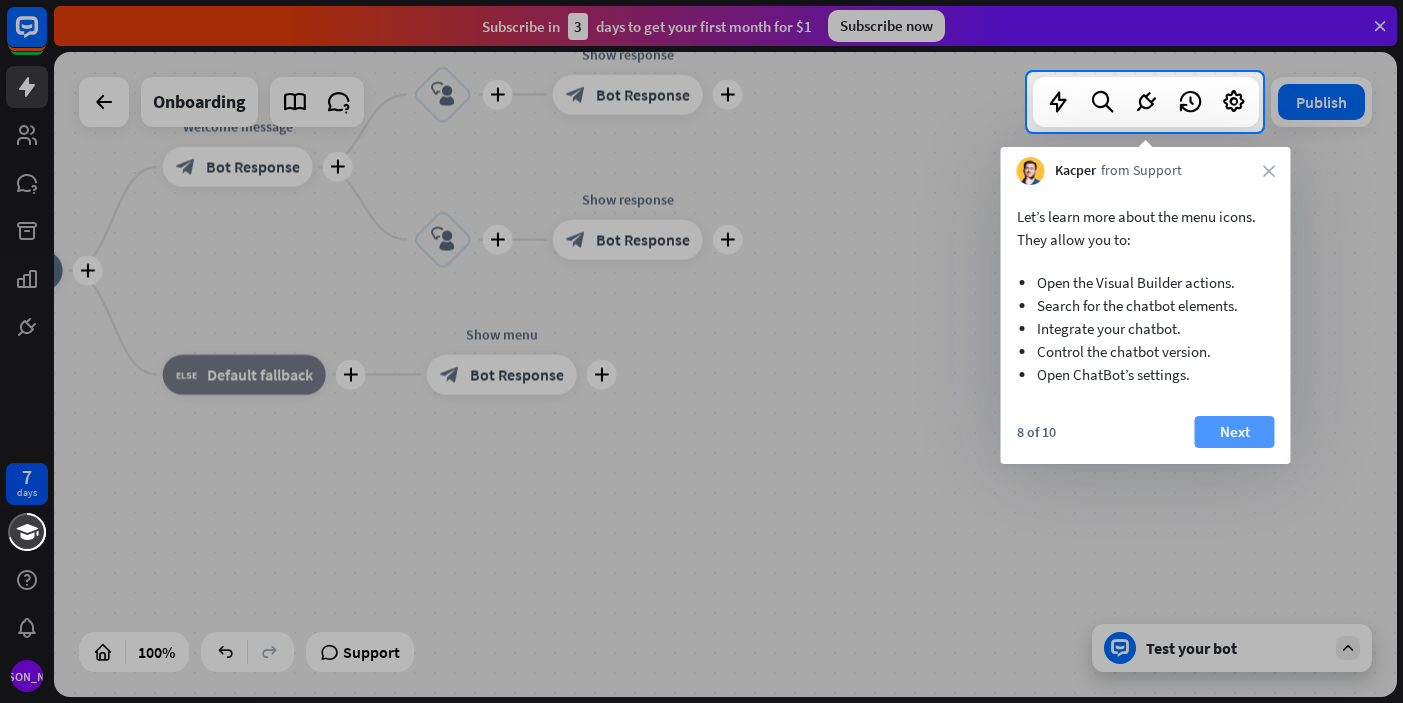 click on "Next" at bounding box center [1235, 432] 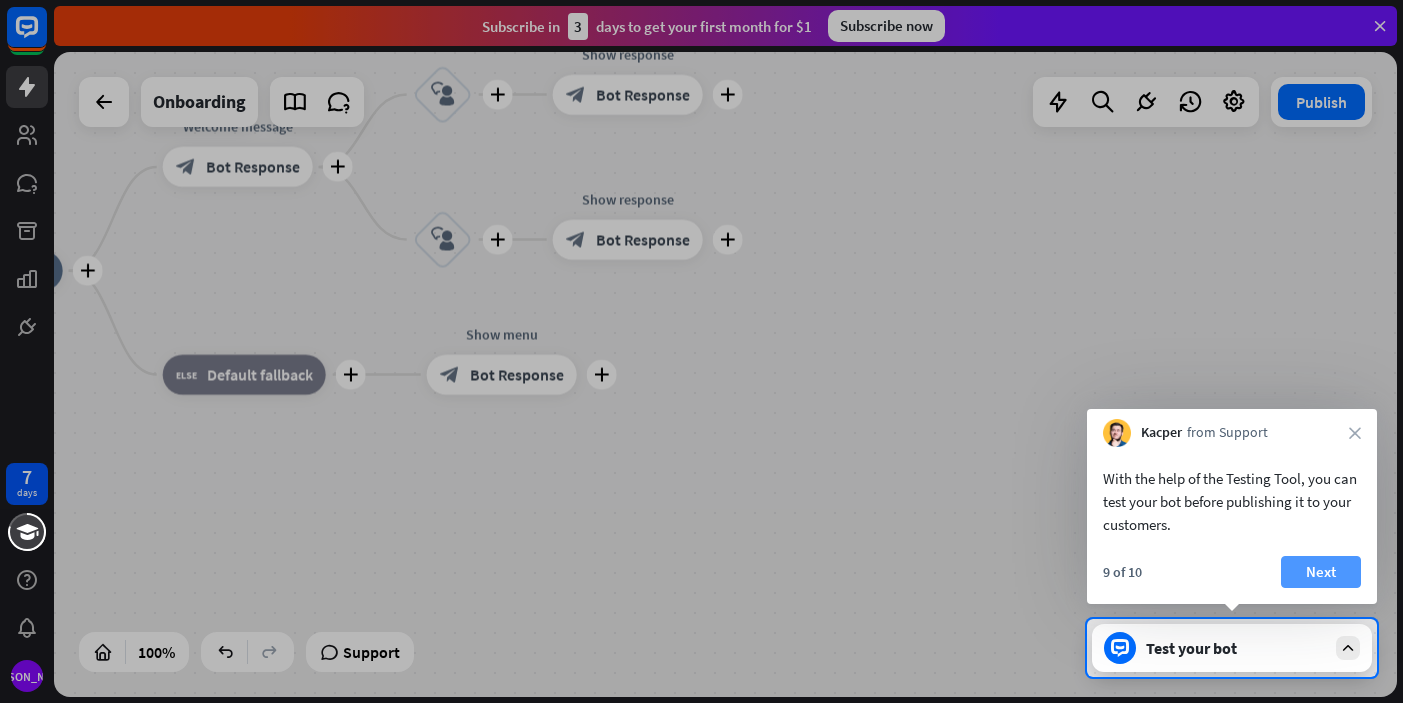 click on "Next" at bounding box center [1321, 572] 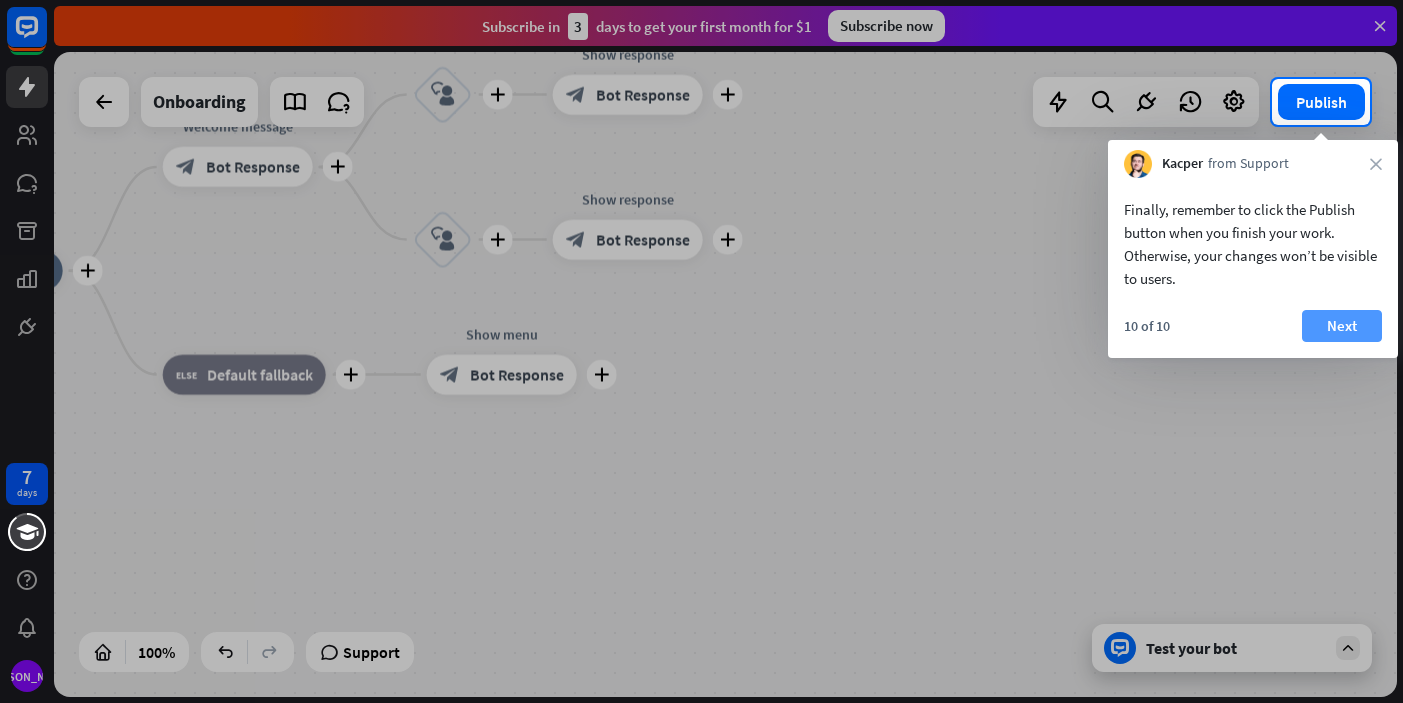 click on "Next" at bounding box center (1342, 326) 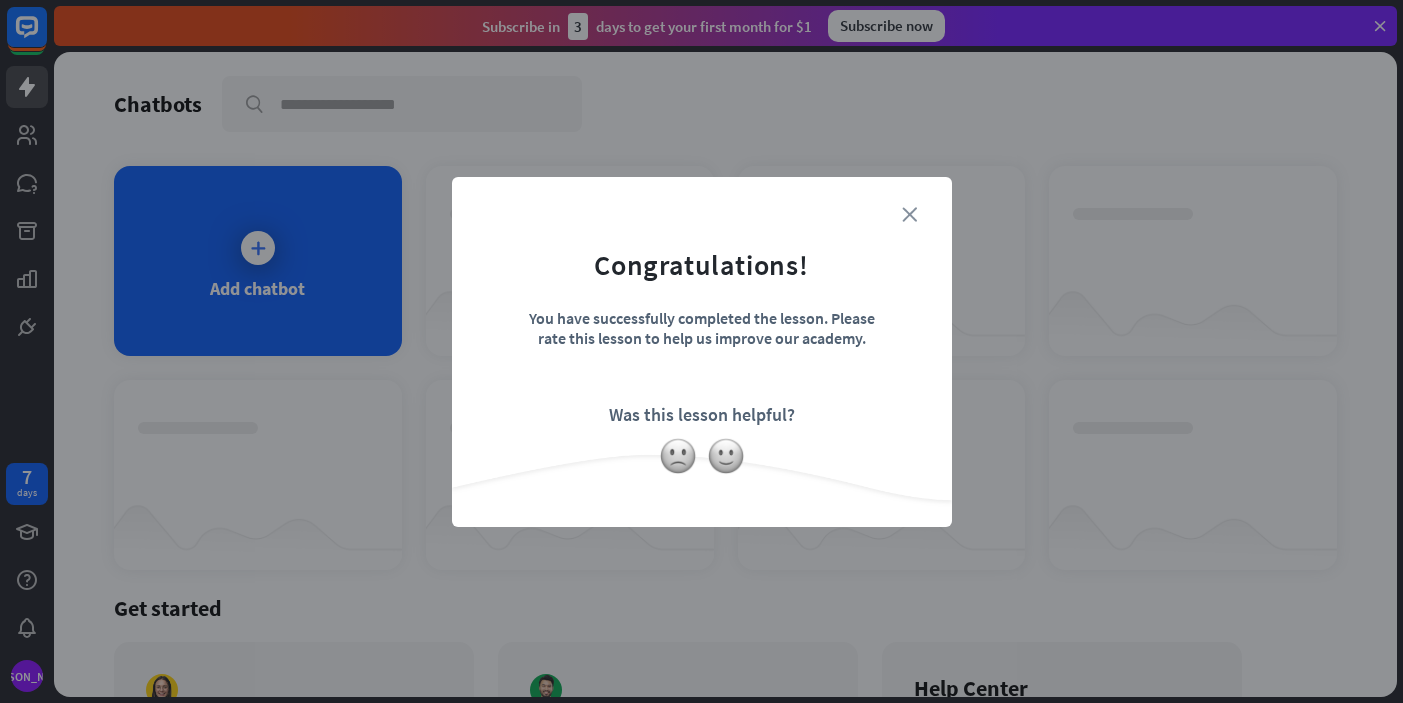 click on "close" at bounding box center (909, 214) 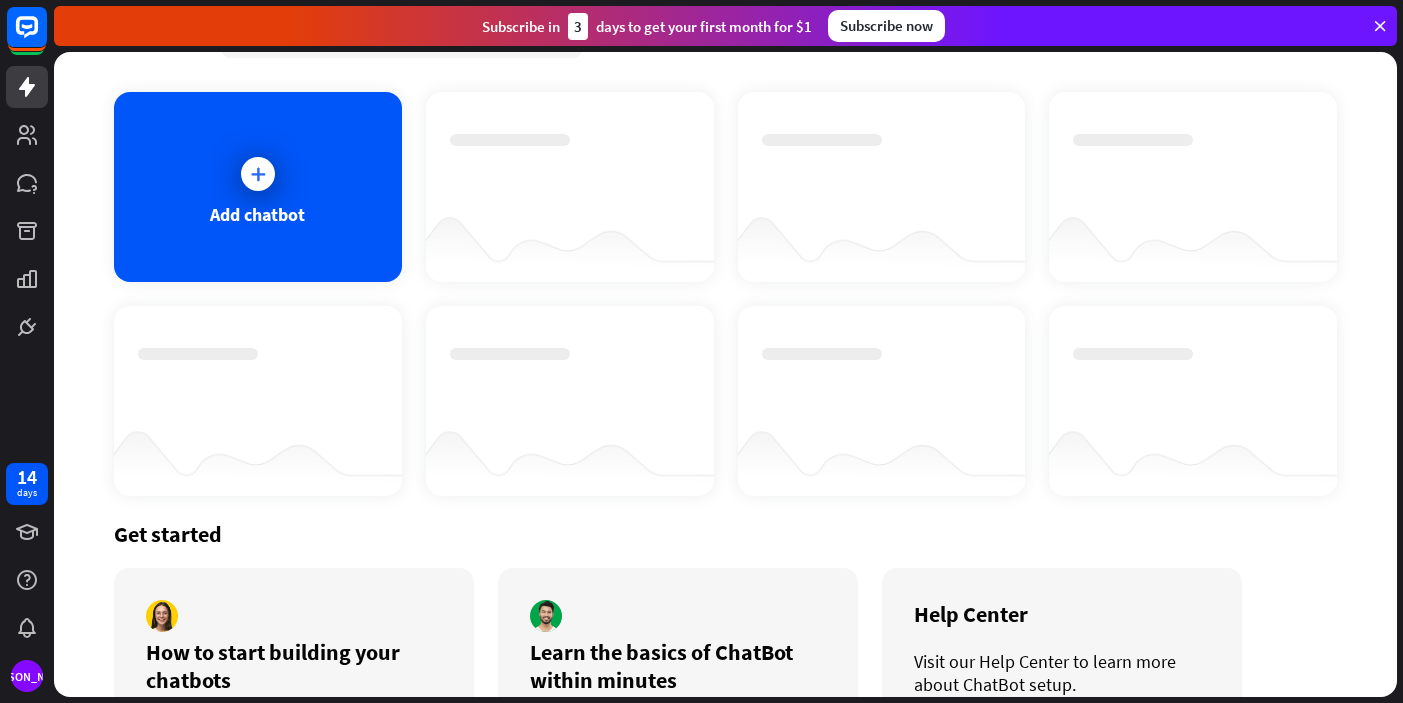 scroll, scrollTop: 0, scrollLeft: 0, axis: both 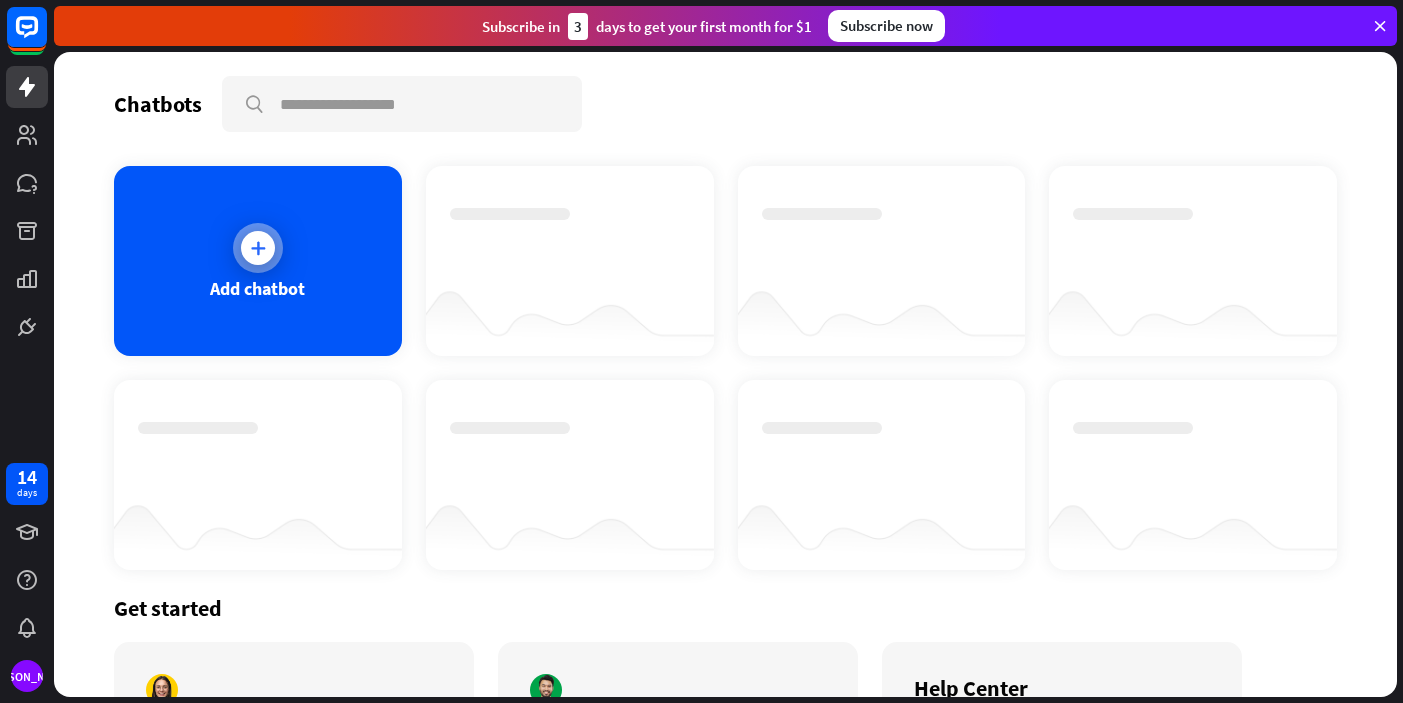 click at bounding box center [258, 248] 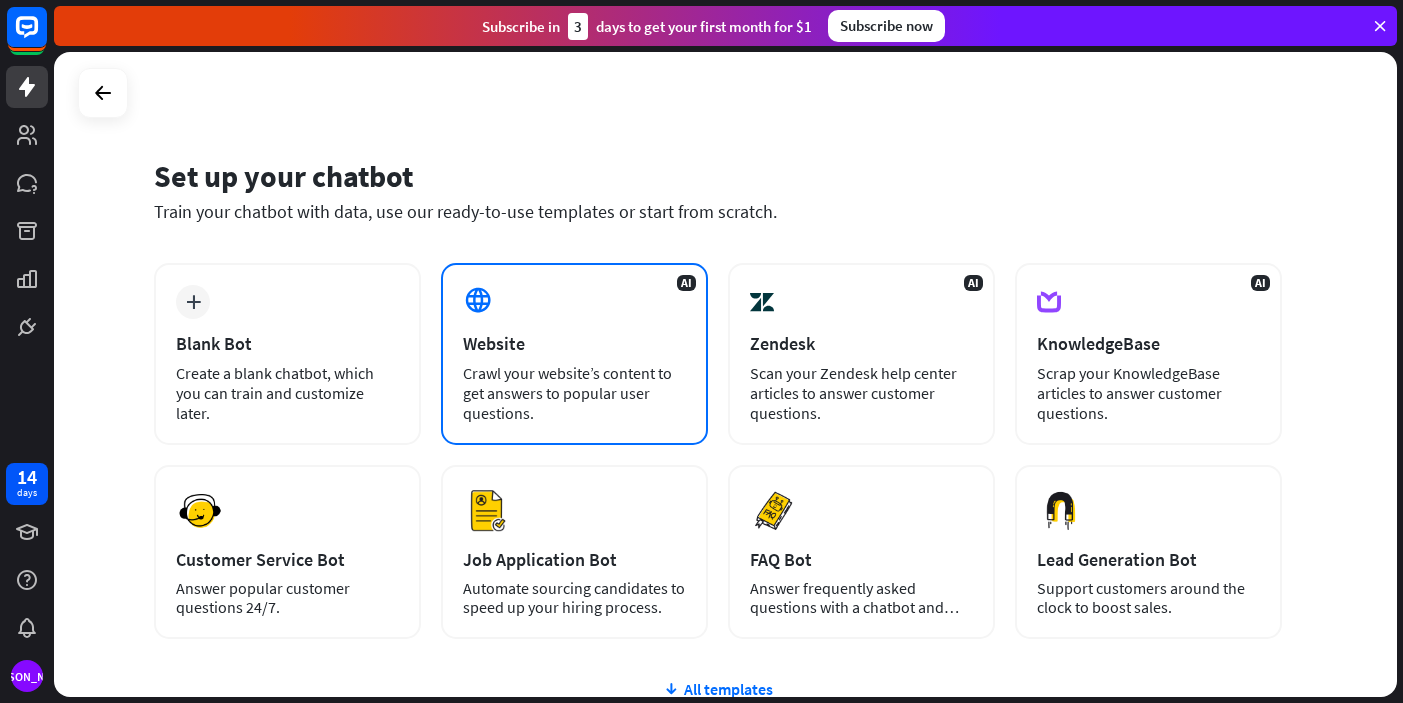 click on "Crawl your website’s content to get answers to
popular user questions." at bounding box center (574, 393) 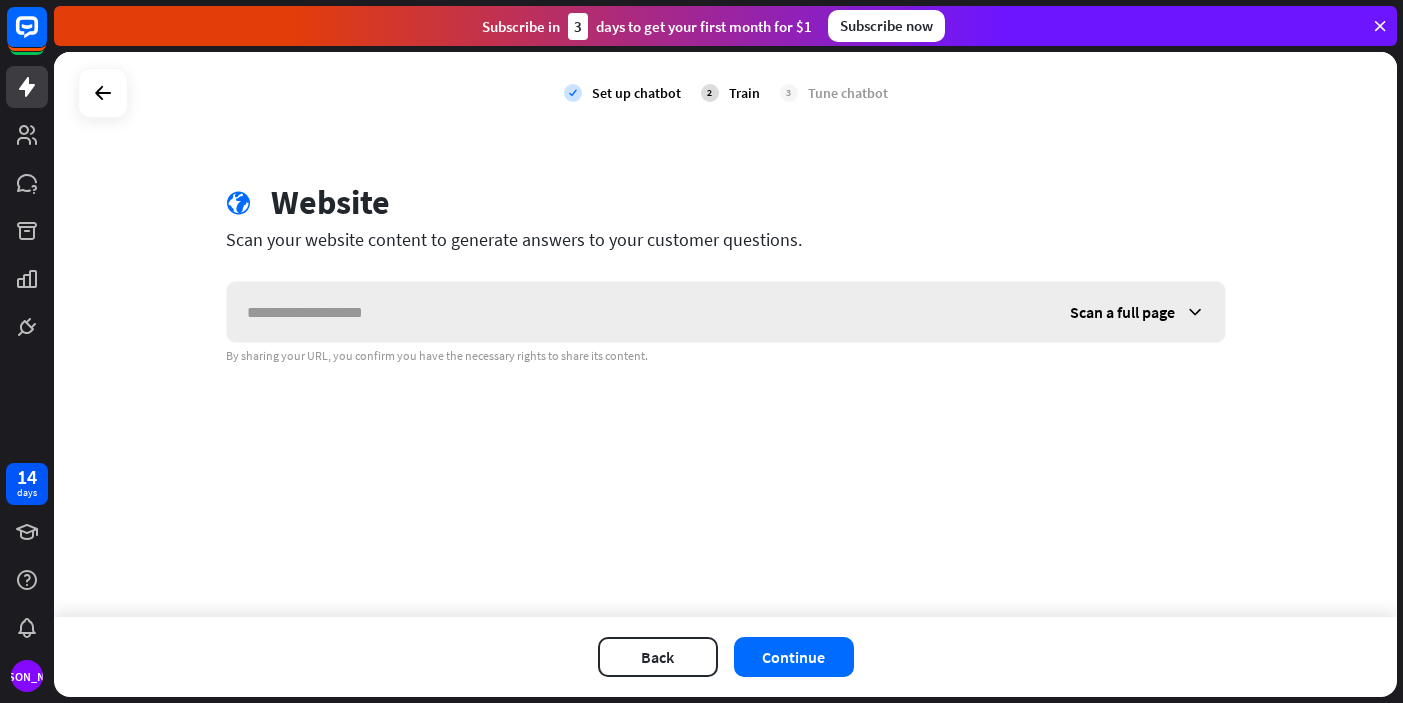 click at bounding box center [638, 312] 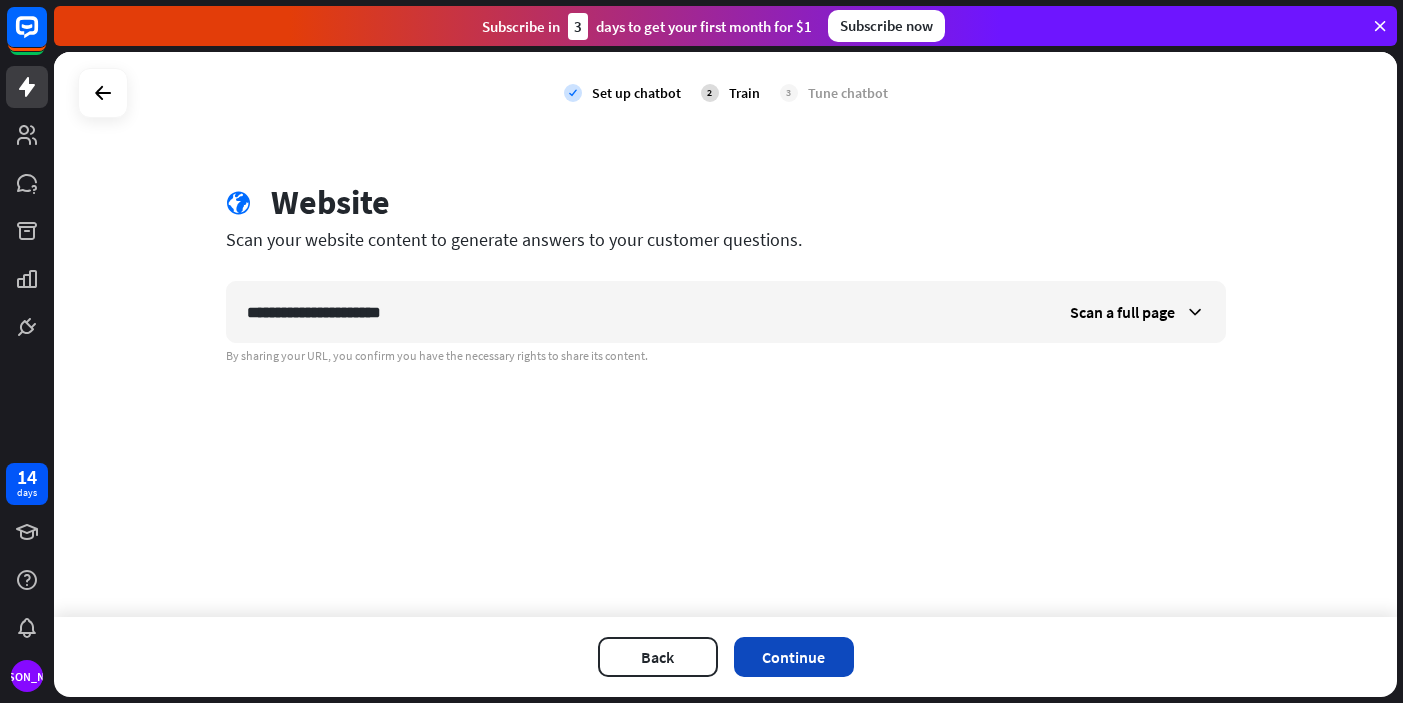 type on "**********" 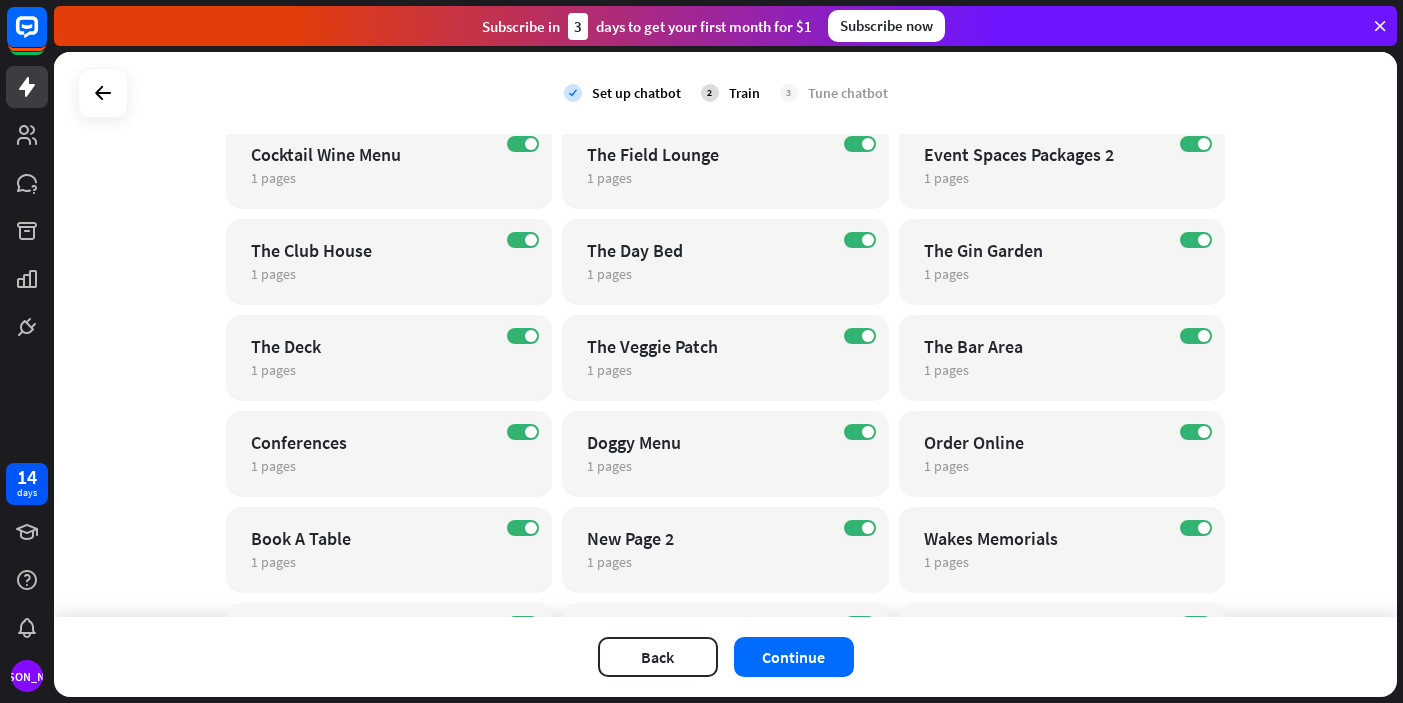 scroll, scrollTop: 690, scrollLeft: 0, axis: vertical 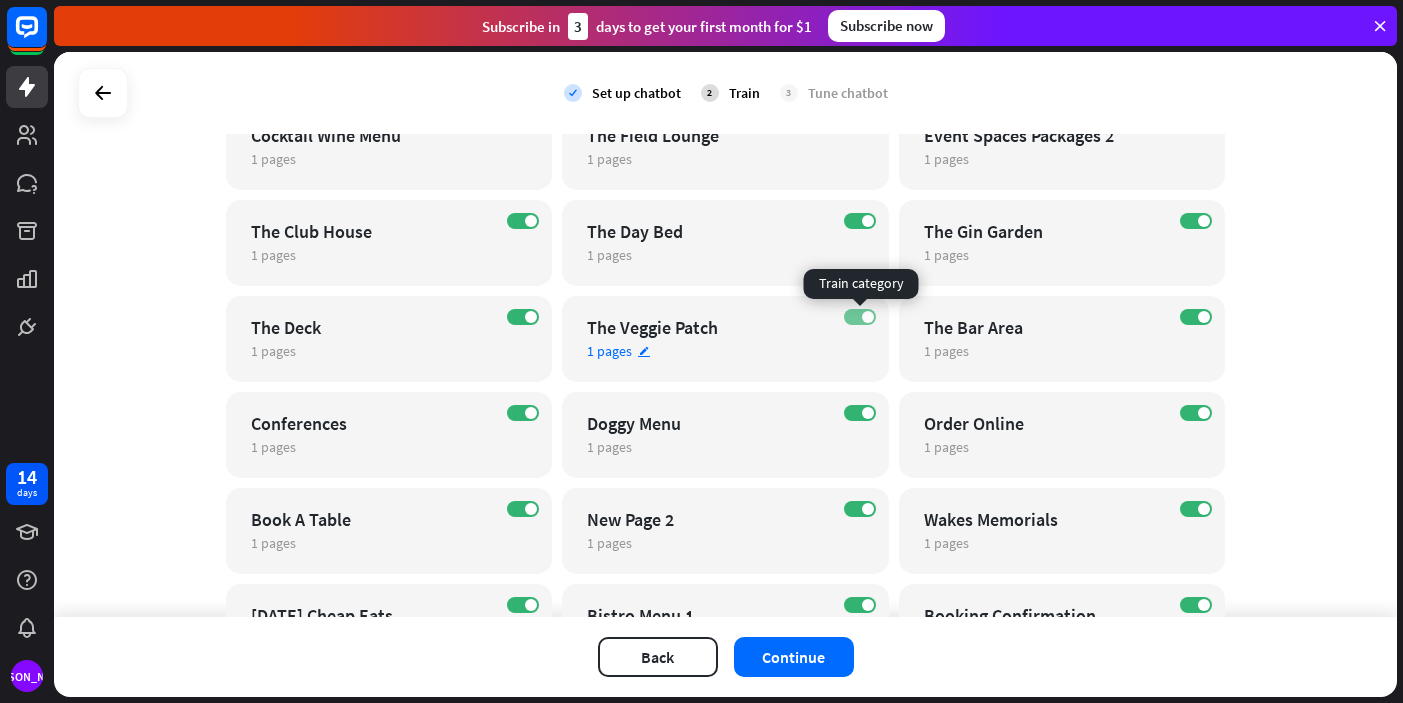 click at bounding box center [868, 317] 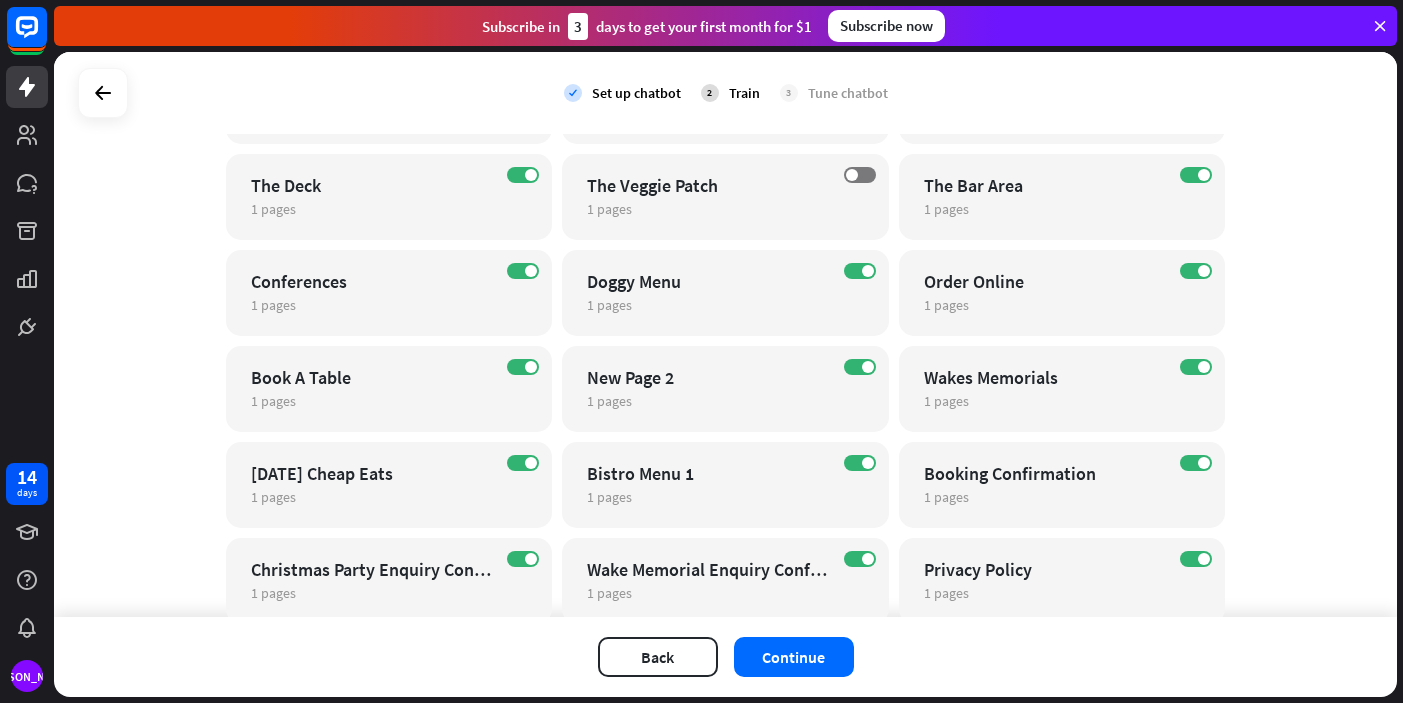 scroll, scrollTop: 903, scrollLeft: 0, axis: vertical 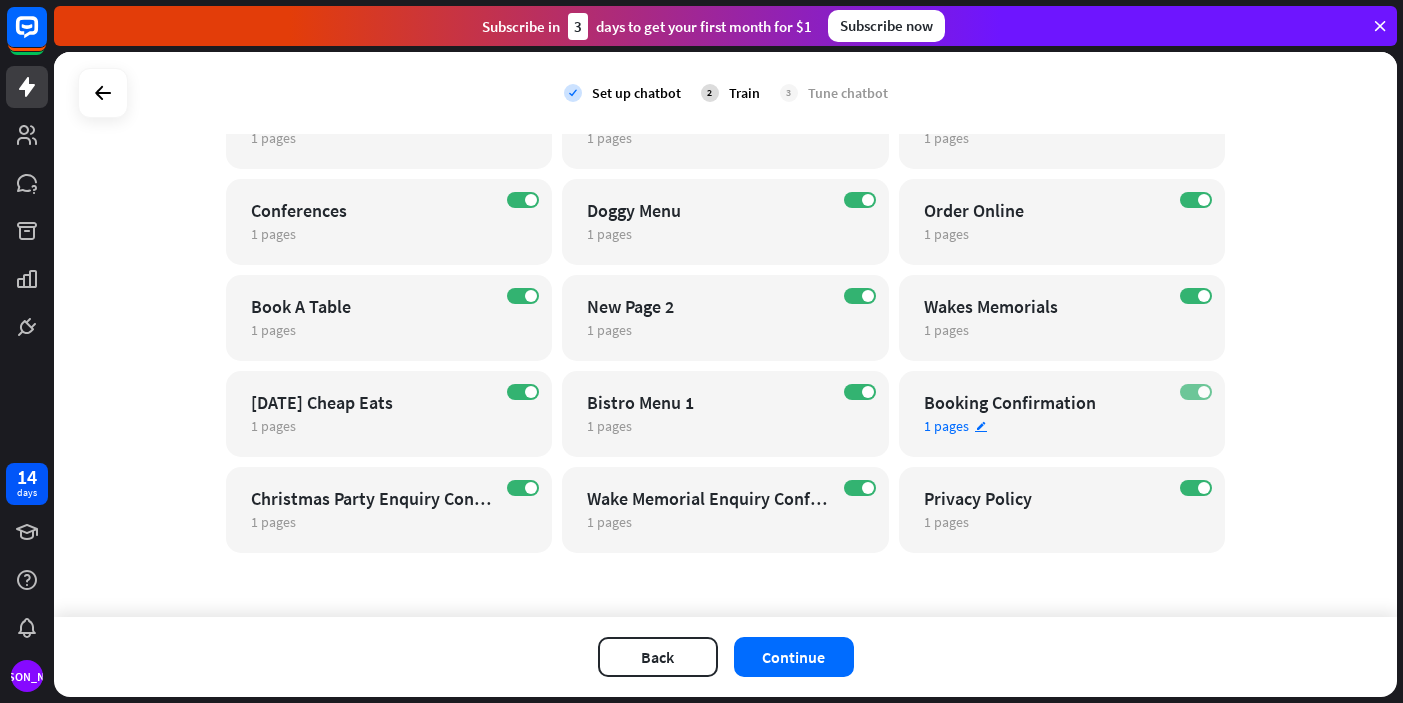 click at bounding box center (1204, 392) 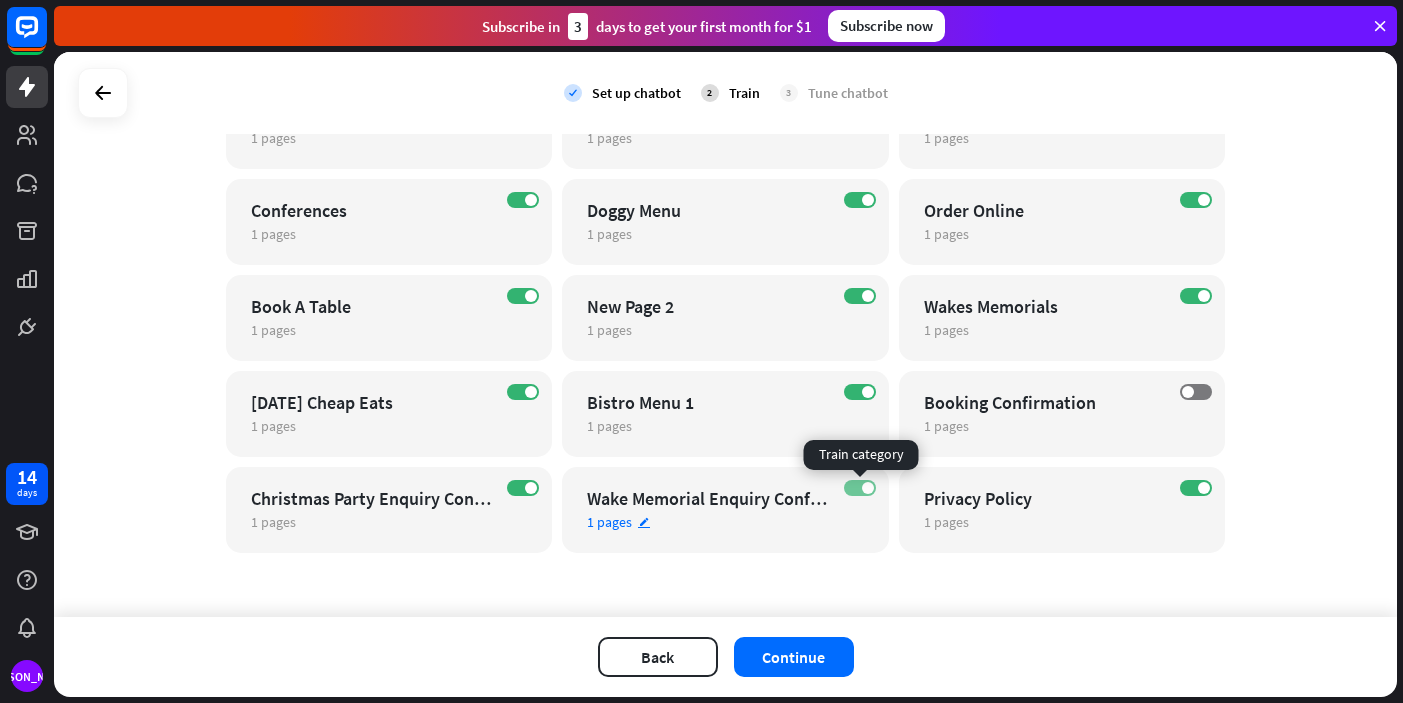 click at bounding box center (868, 488) 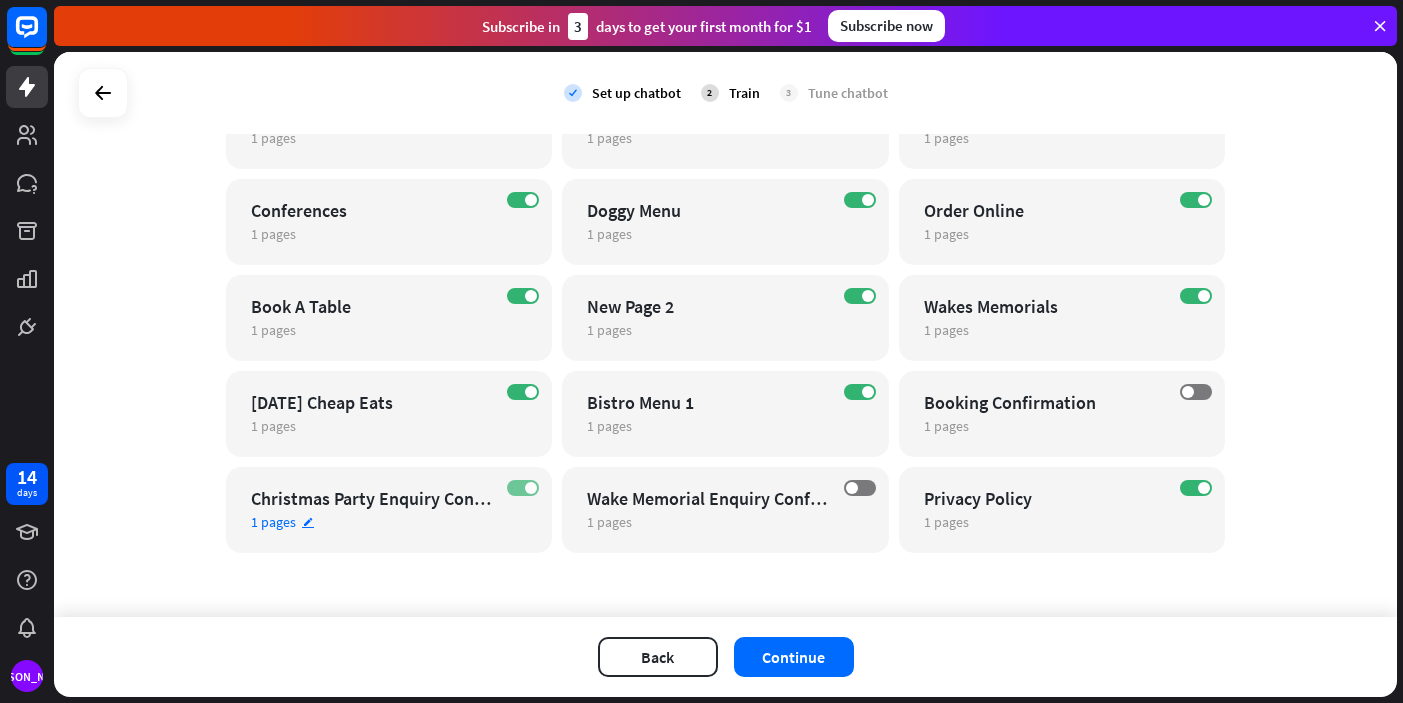 click at bounding box center [531, 488] 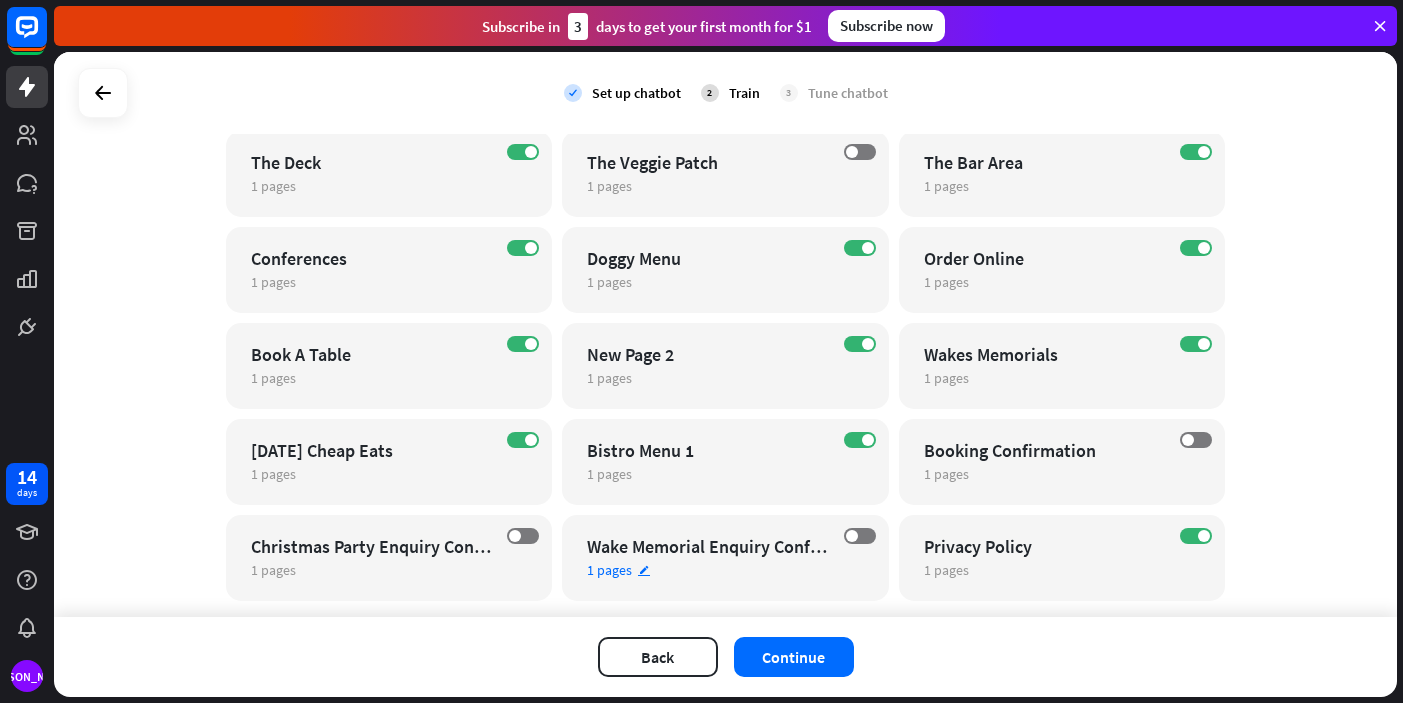 scroll, scrollTop: 846, scrollLeft: 0, axis: vertical 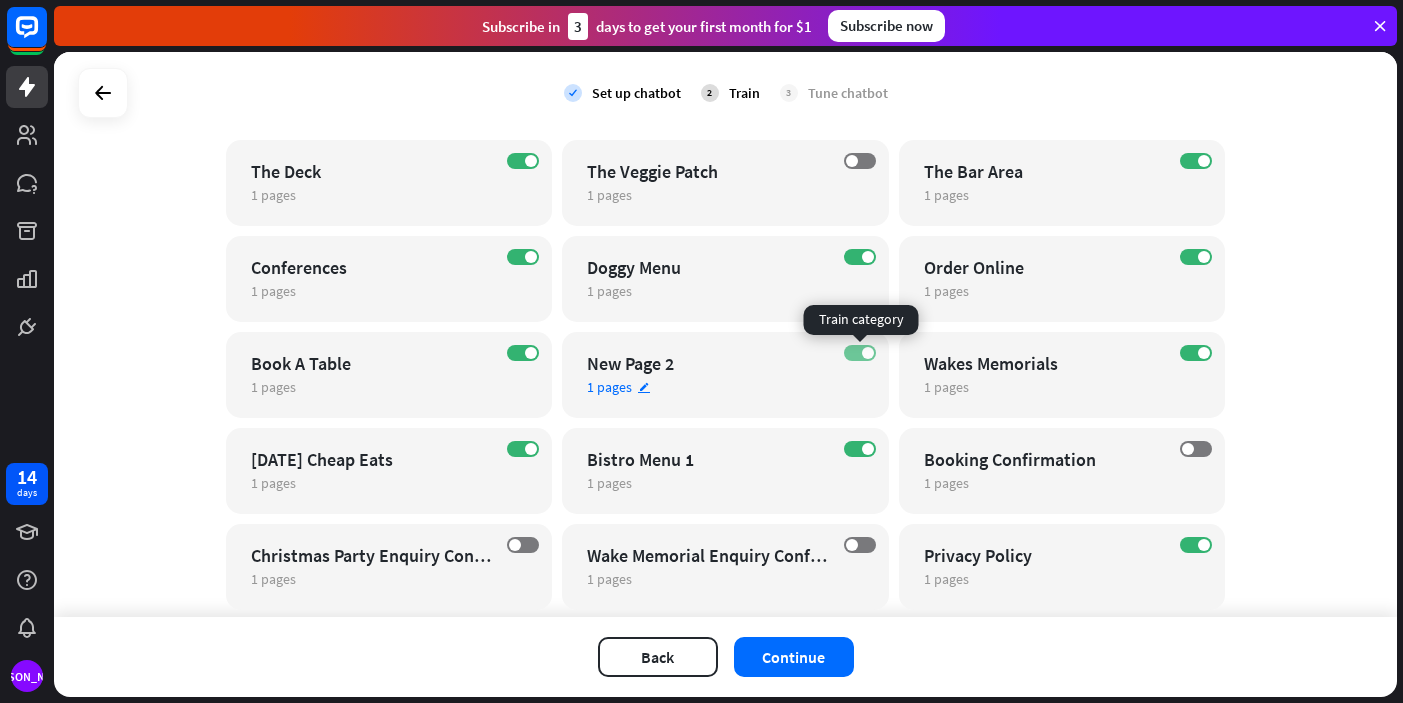 click on "ON" at bounding box center [860, 353] 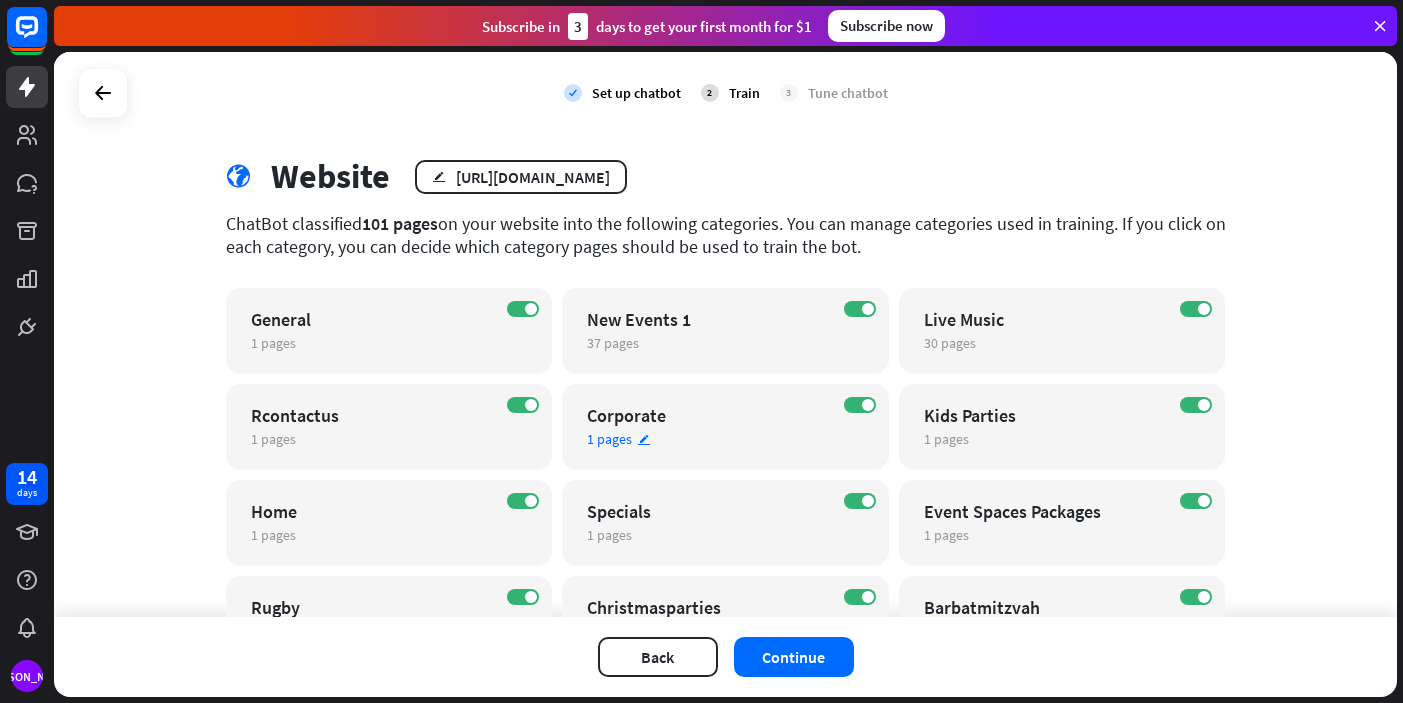 scroll, scrollTop: 0, scrollLeft: 0, axis: both 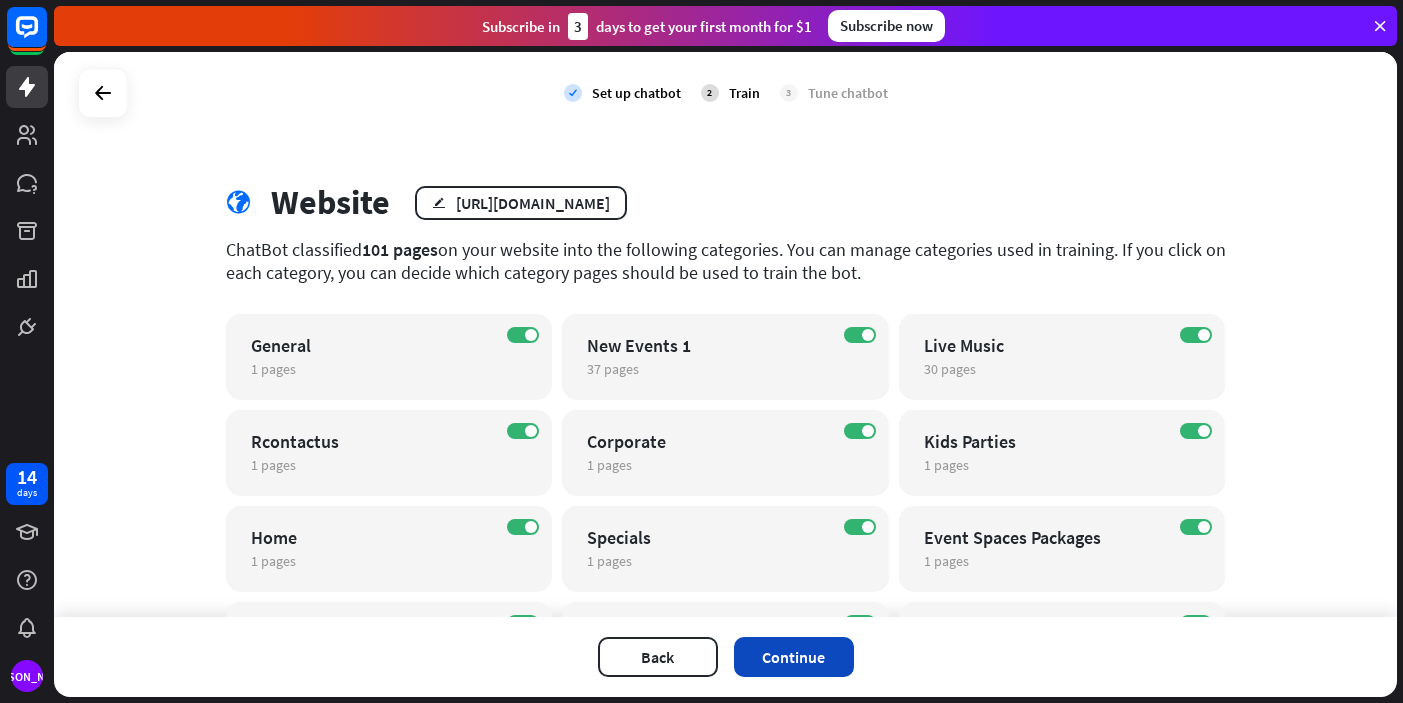 click on "Continue" at bounding box center (794, 657) 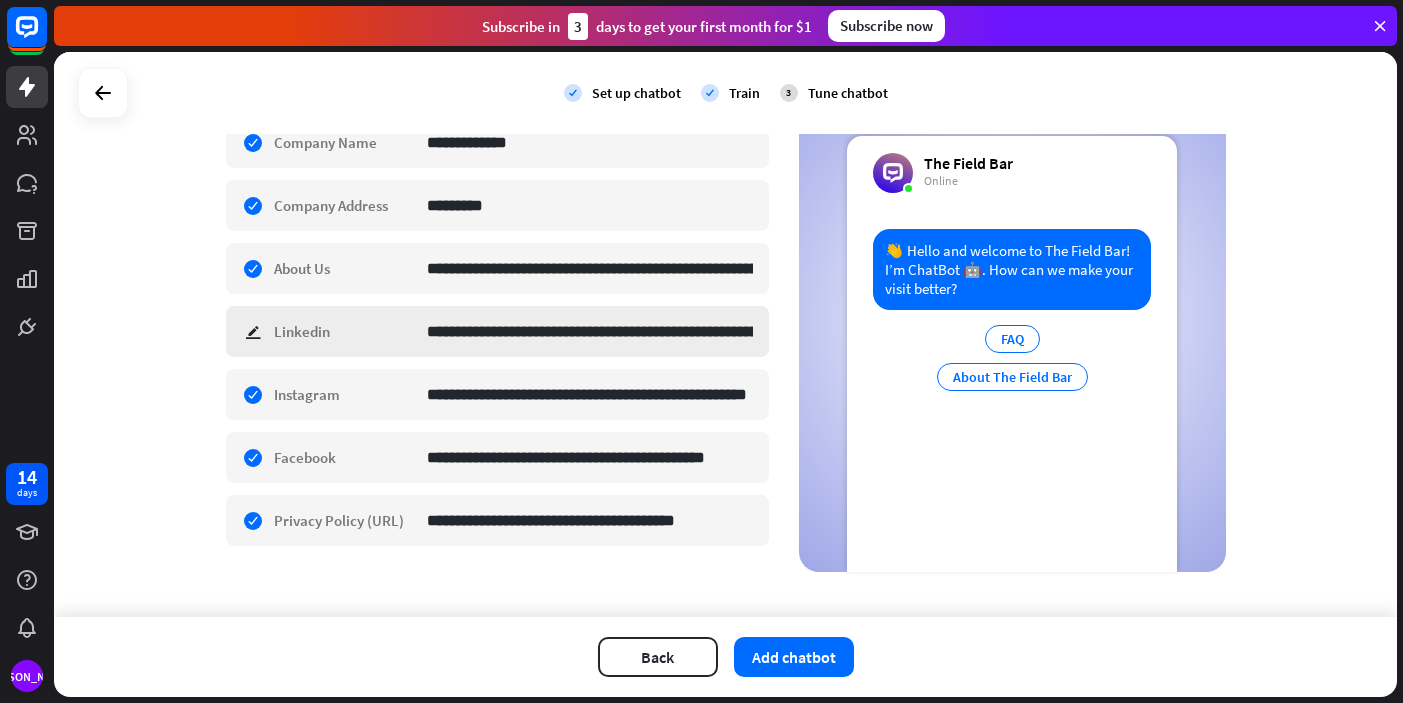 scroll, scrollTop: 388, scrollLeft: 0, axis: vertical 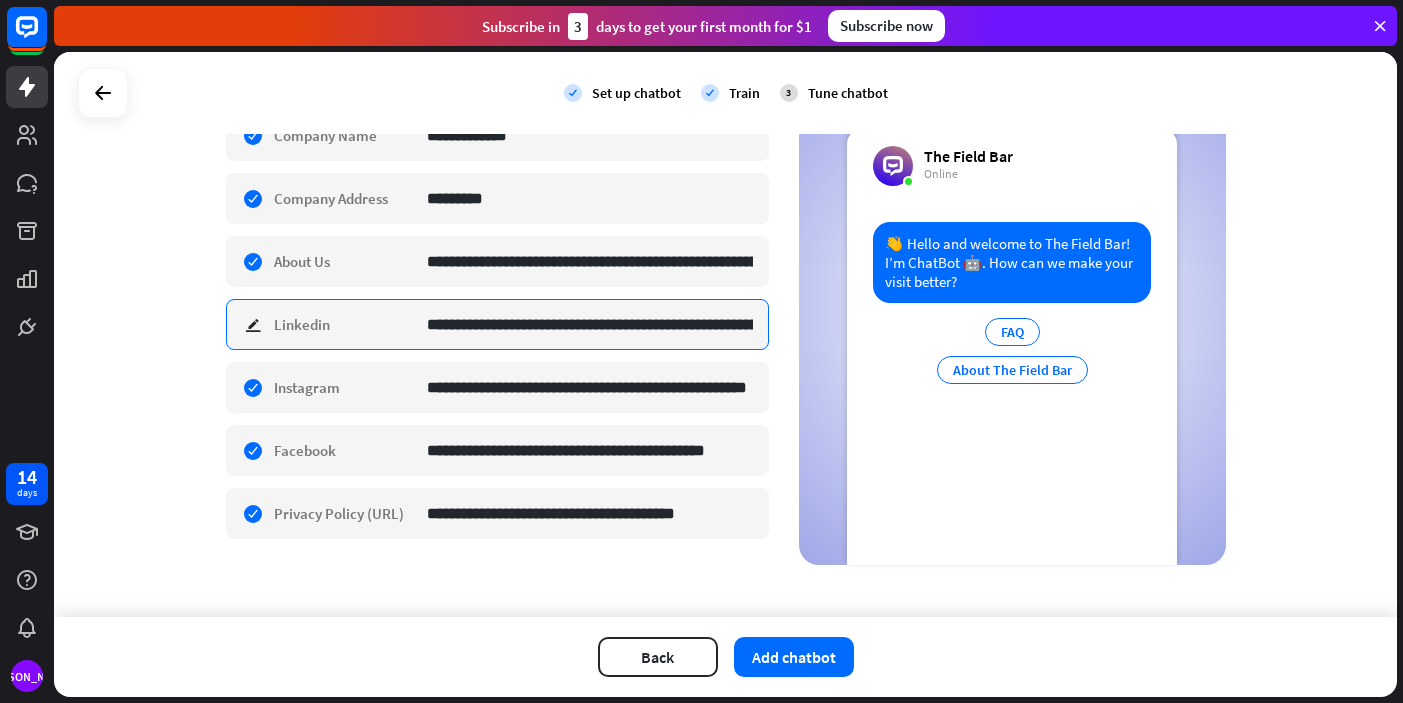click on "**********" at bounding box center [590, 324] 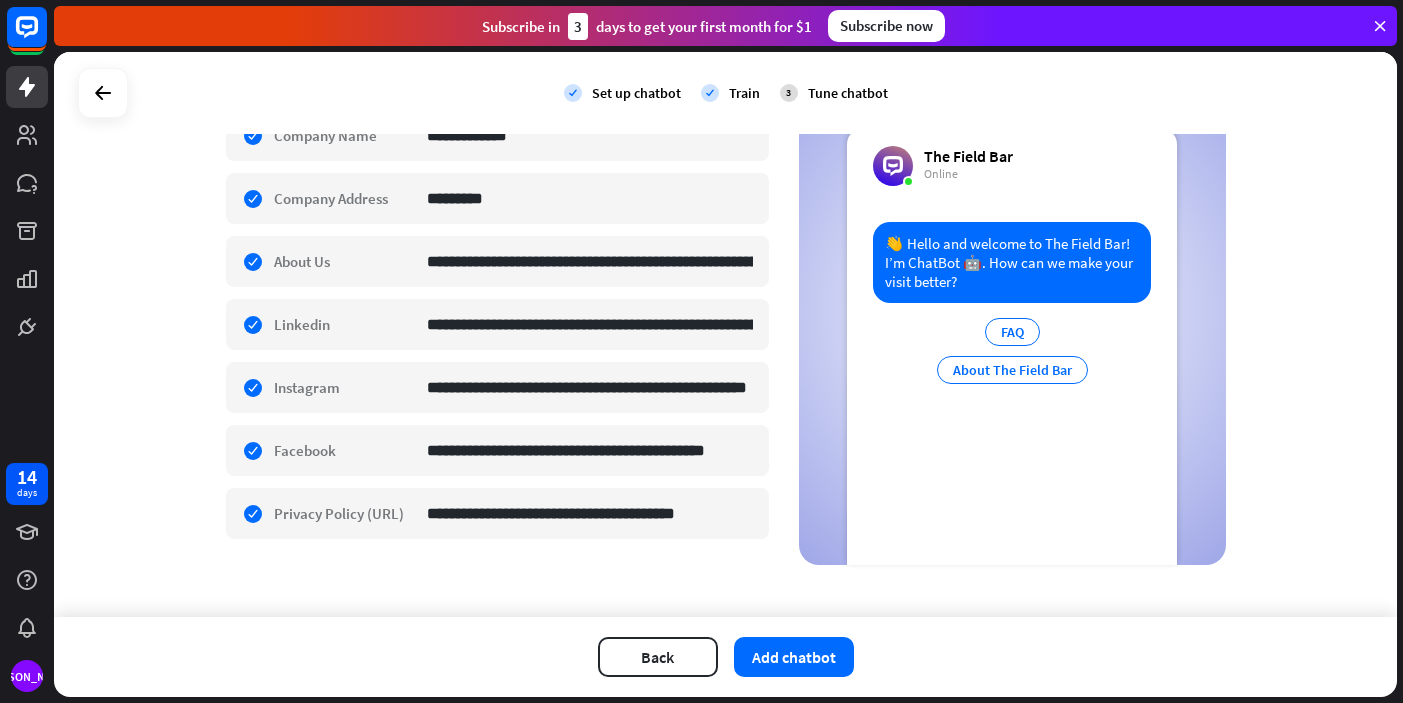 click on "**********" at bounding box center [725, 334] 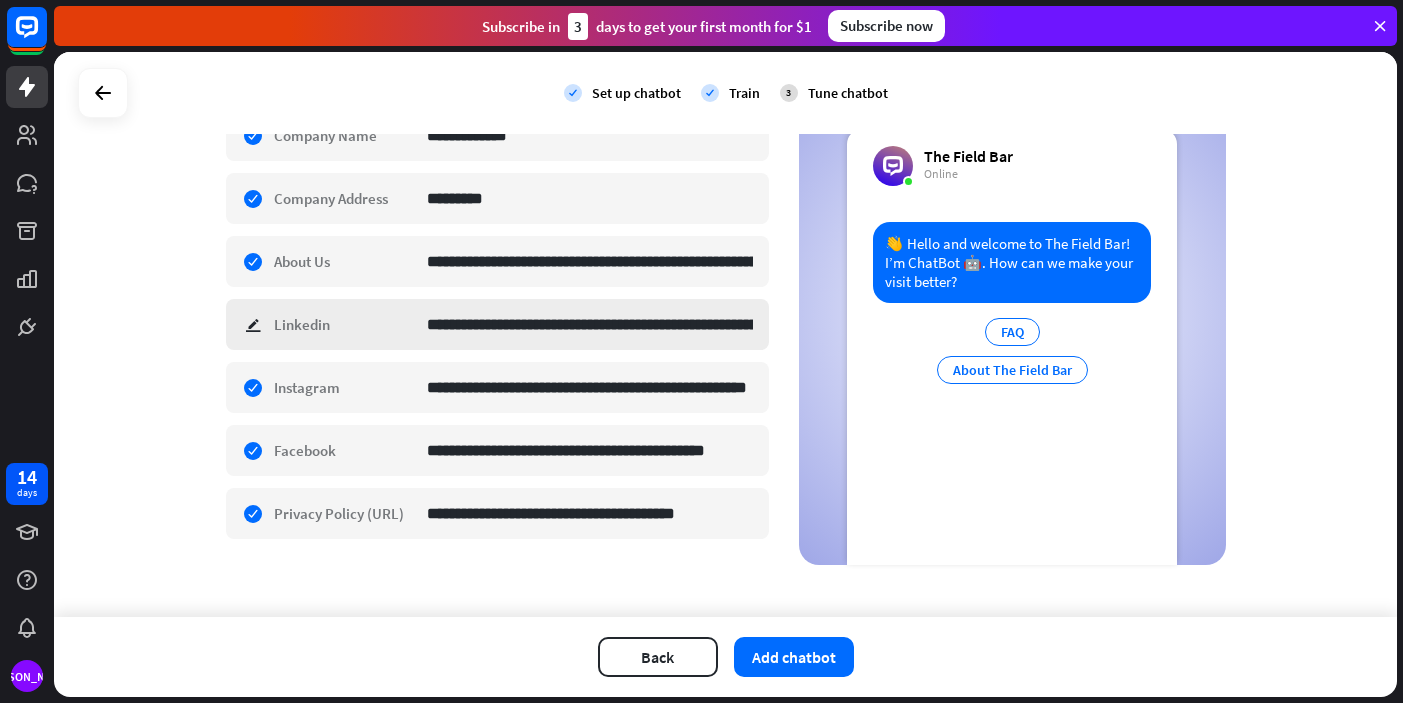 click on "**********" at bounding box center (497, 324) 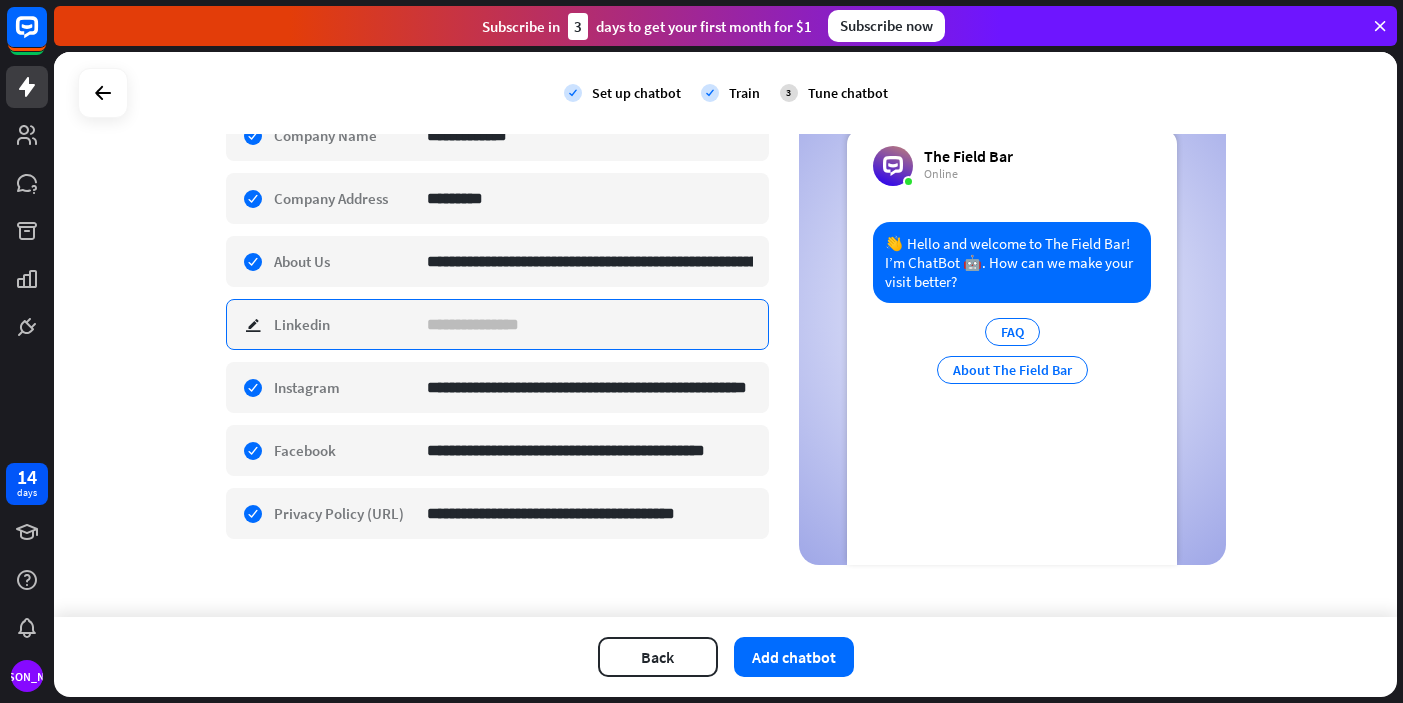 type 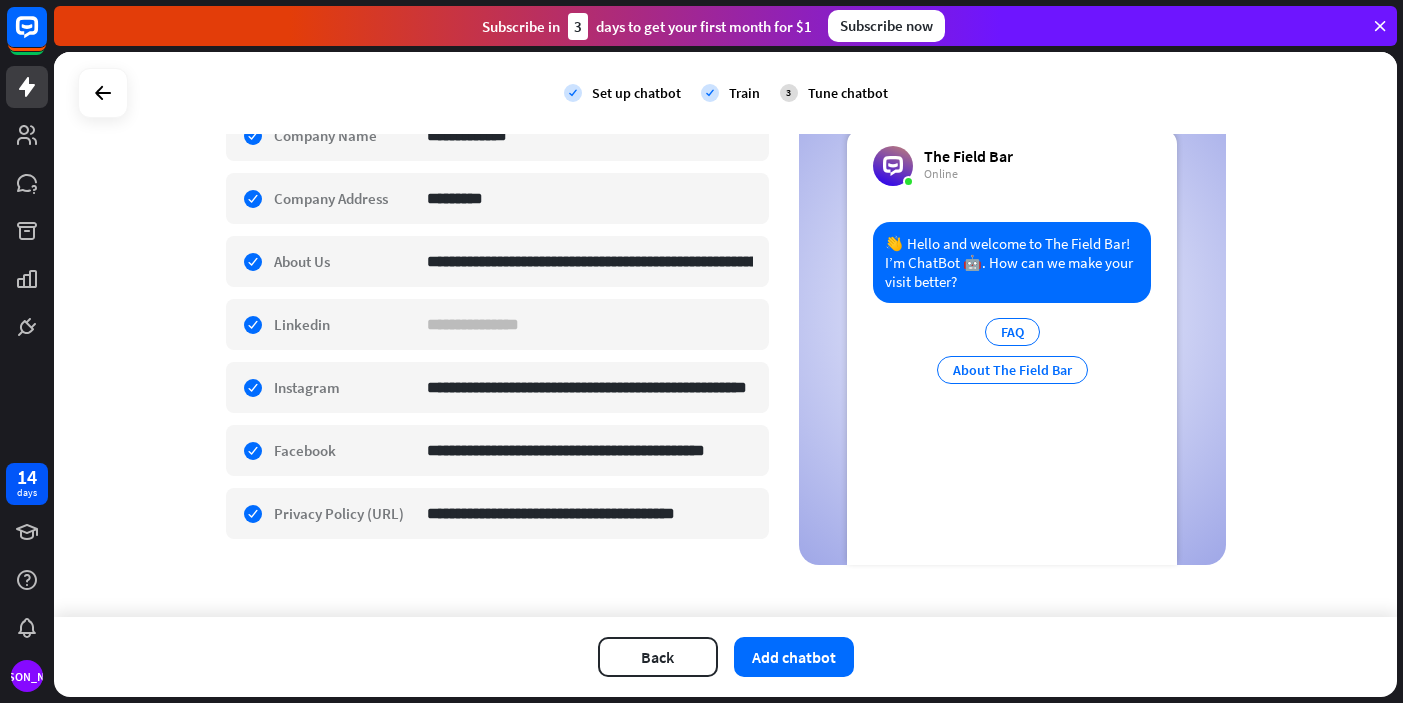 click on "**********" at bounding box center [725, 334] 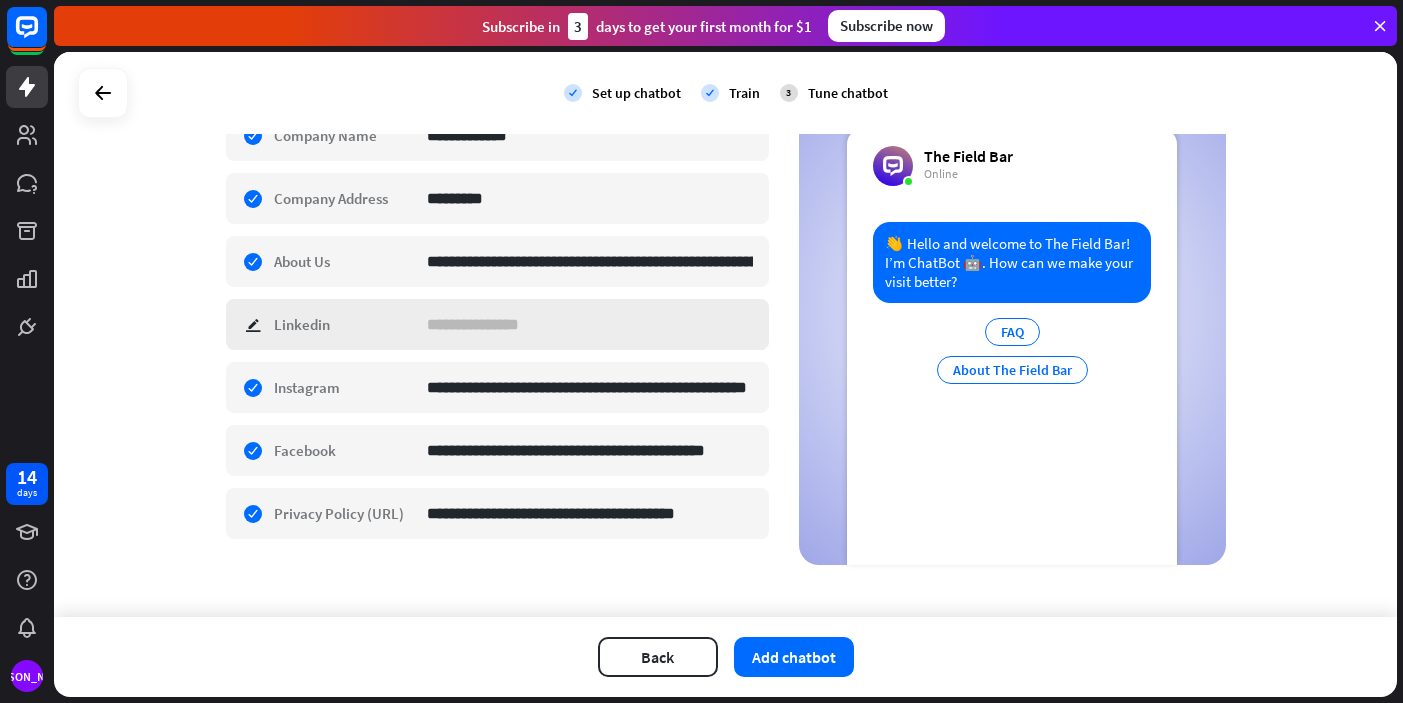 click on "check   edit   Linkedin" at bounding box center [497, 324] 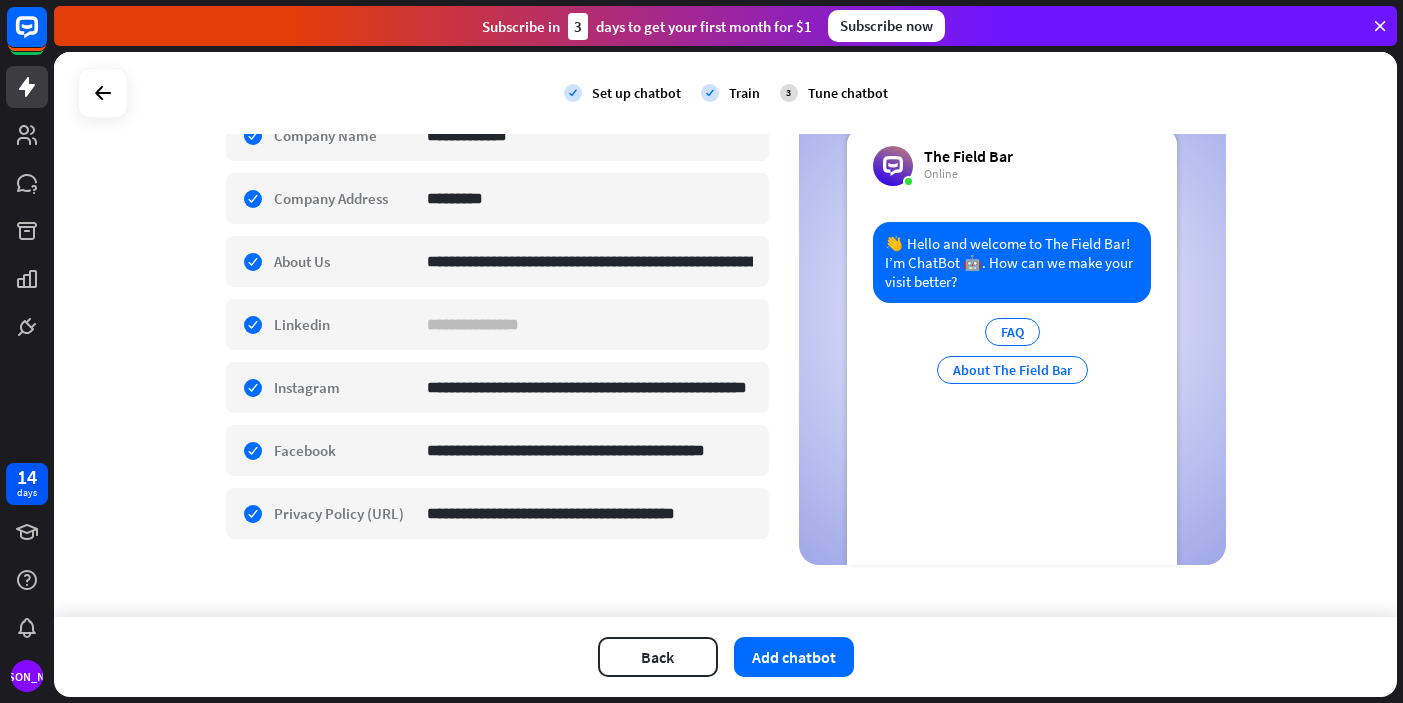 click on "**********" at bounding box center [725, 334] 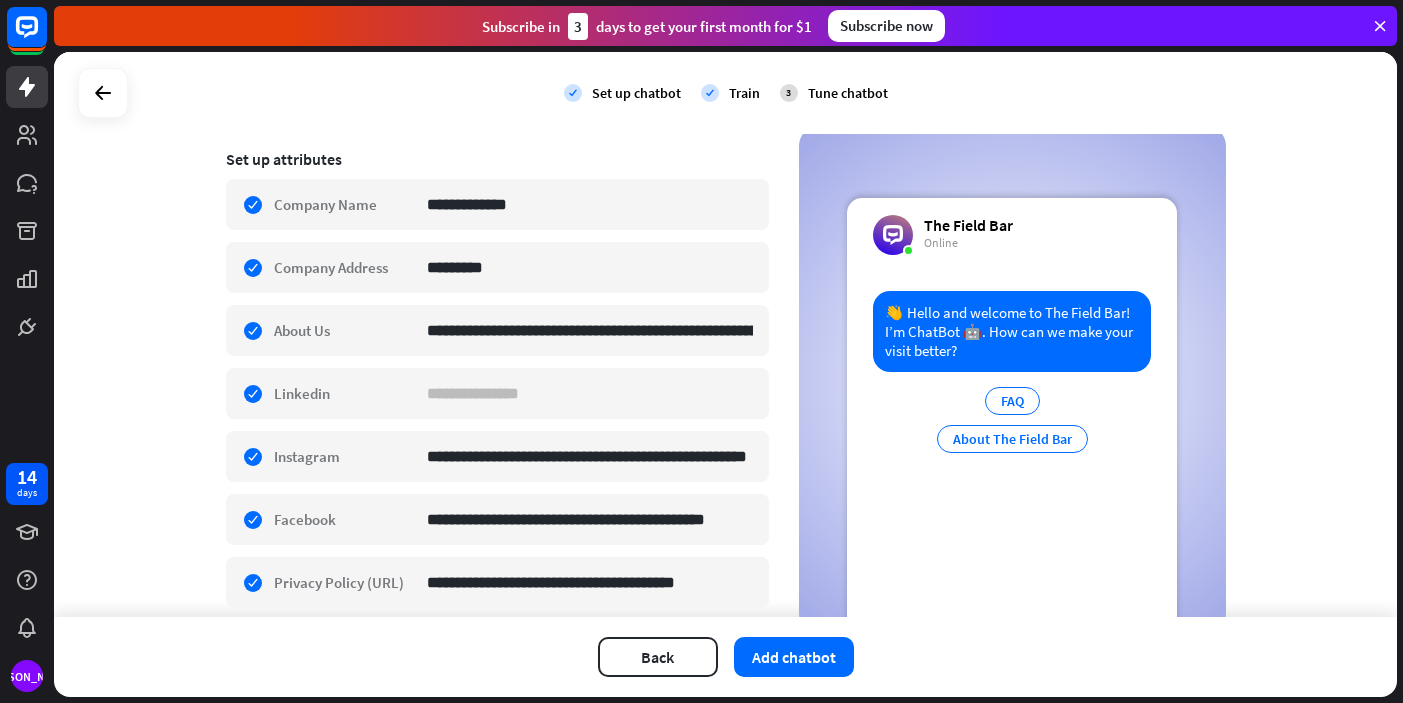 scroll, scrollTop: 400, scrollLeft: 0, axis: vertical 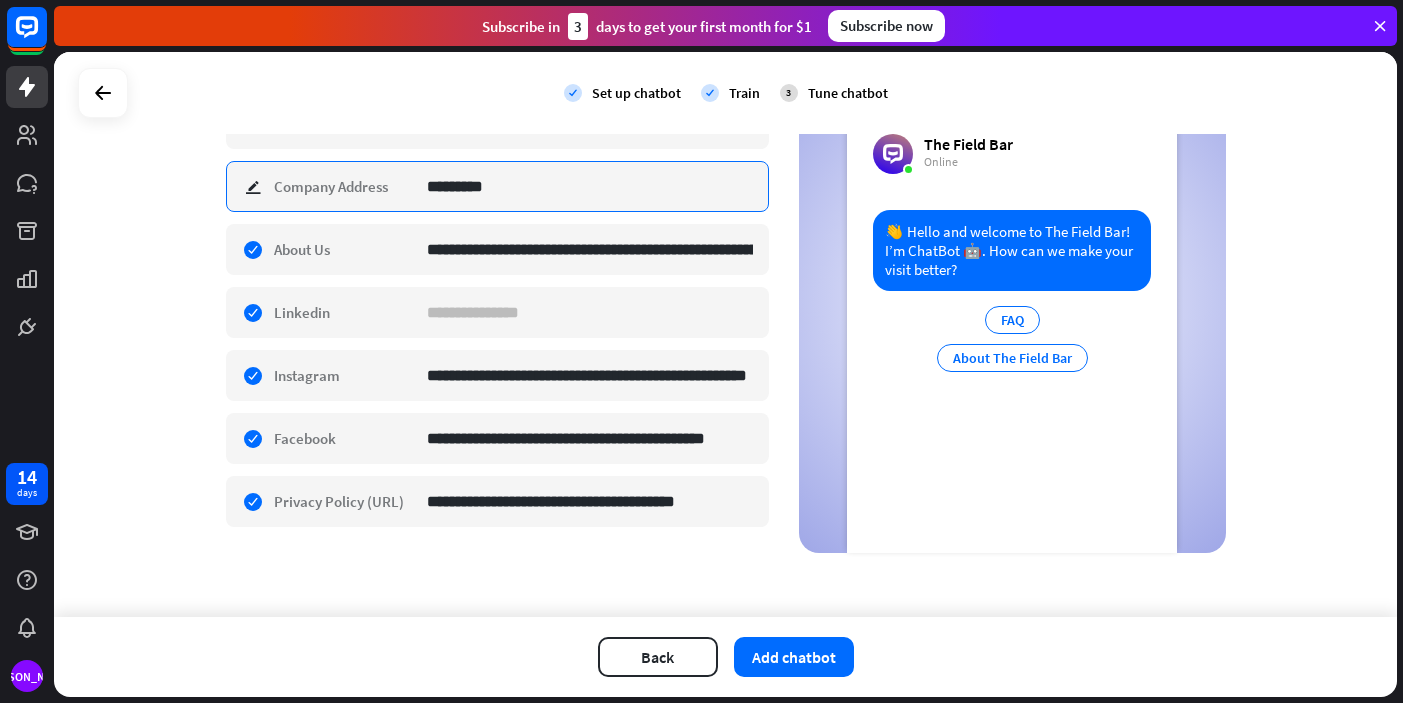click on "*********" at bounding box center [590, 186] 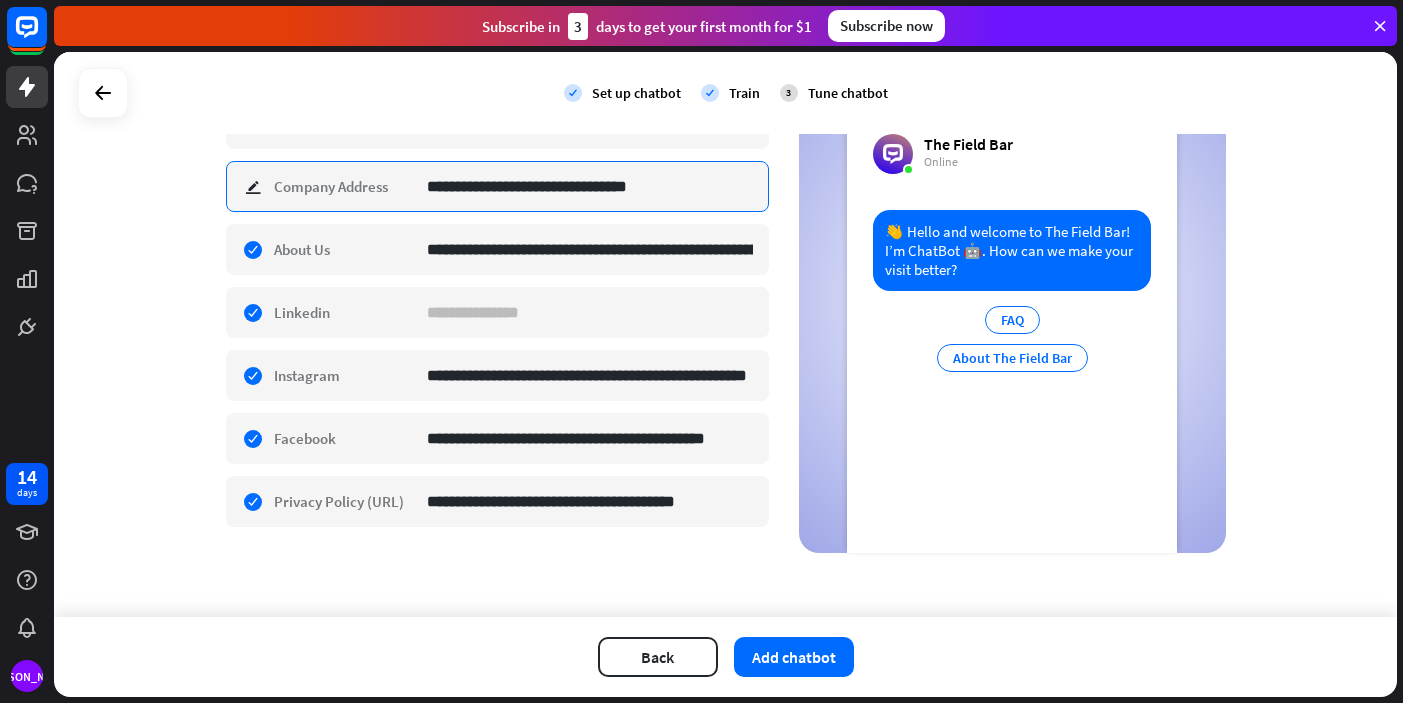 click on "**********" at bounding box center [590, 186] 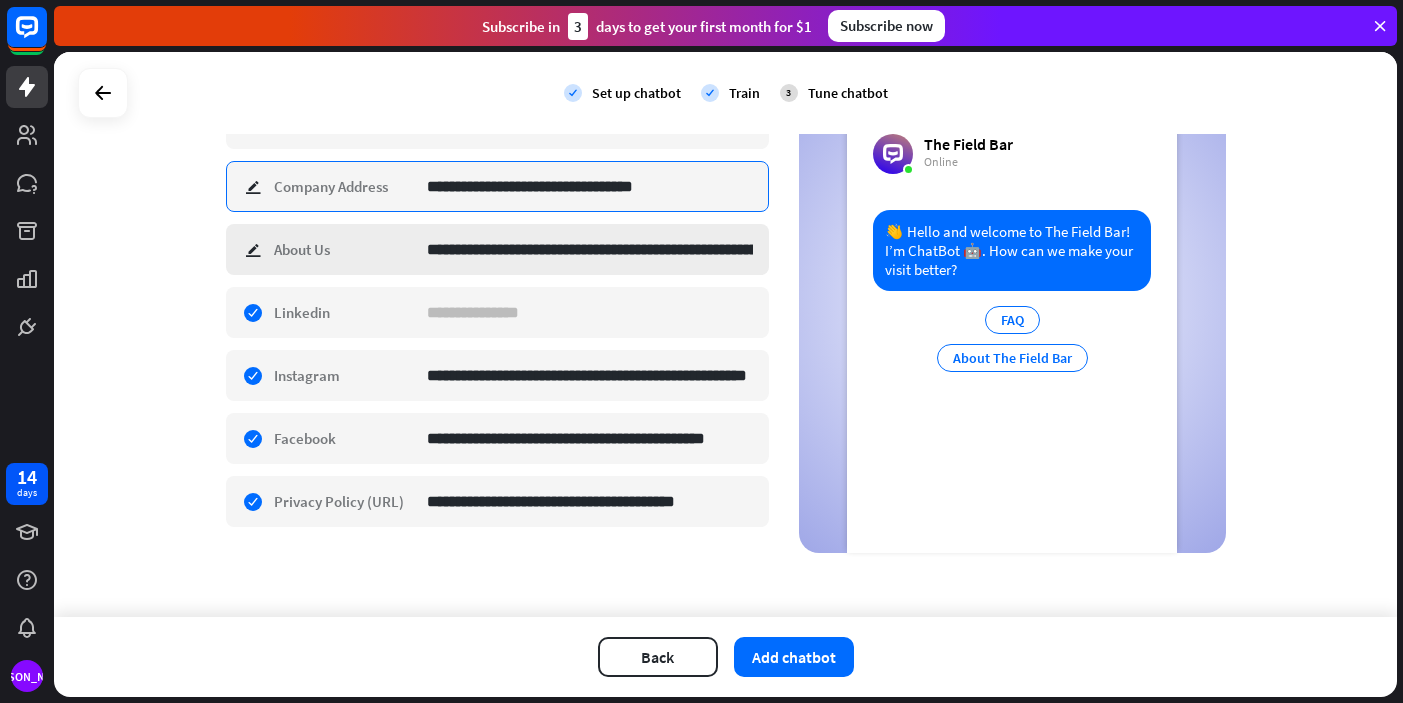 type on "**********" 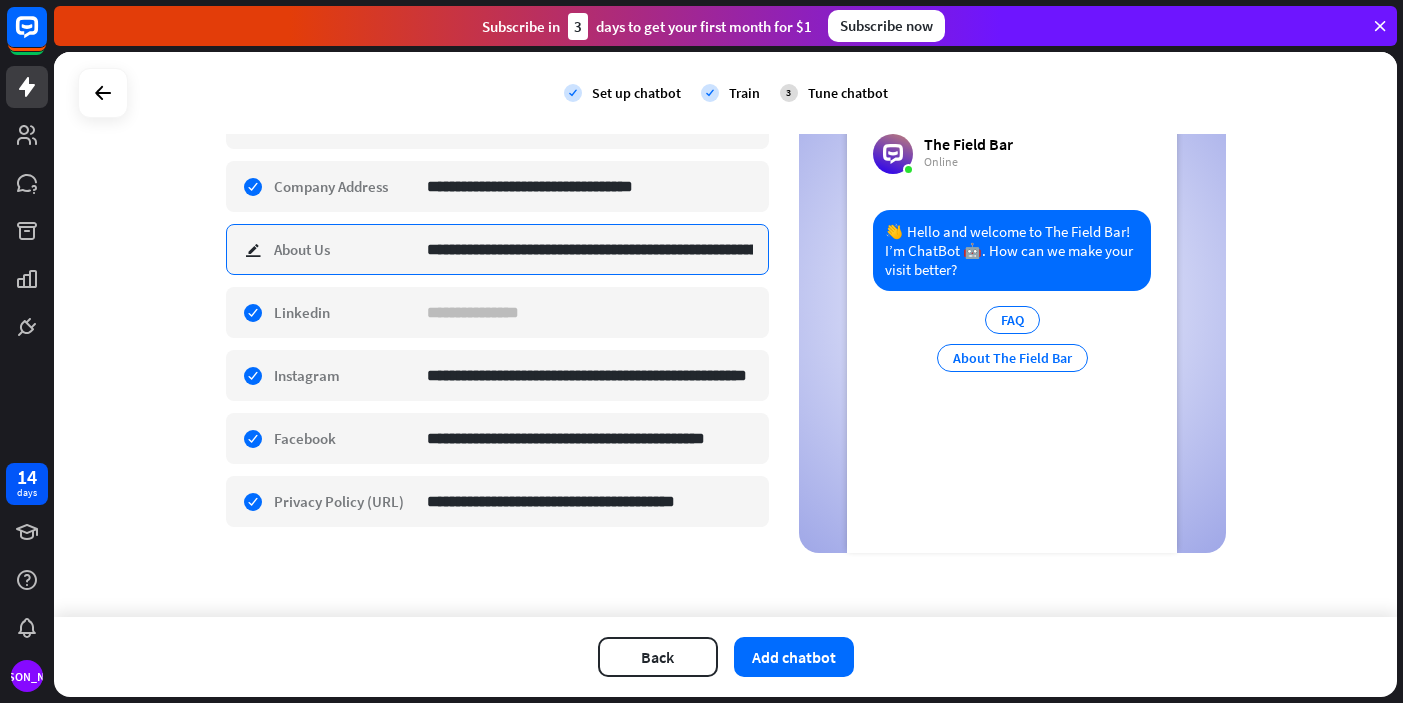 click on "**********" at bounding box center [590, 249] 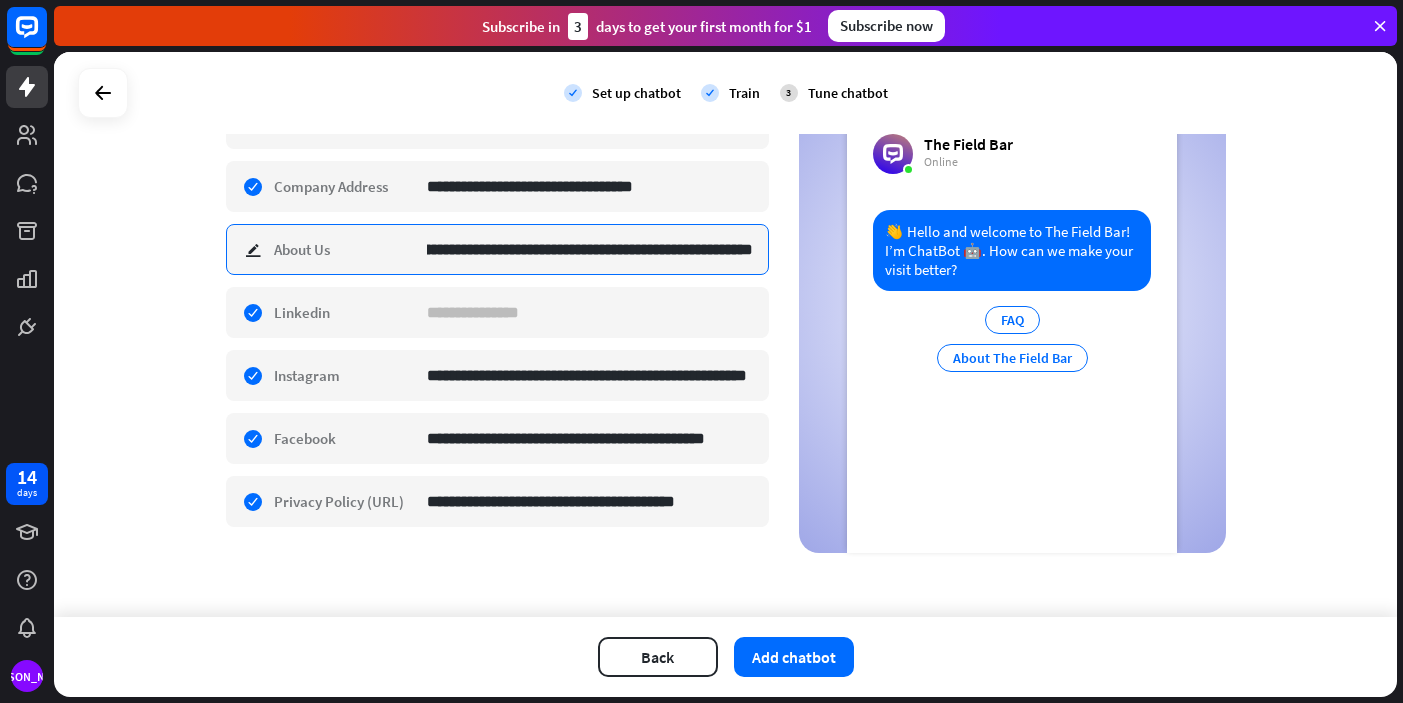 click on "**********" at bounding box center [590, 249] 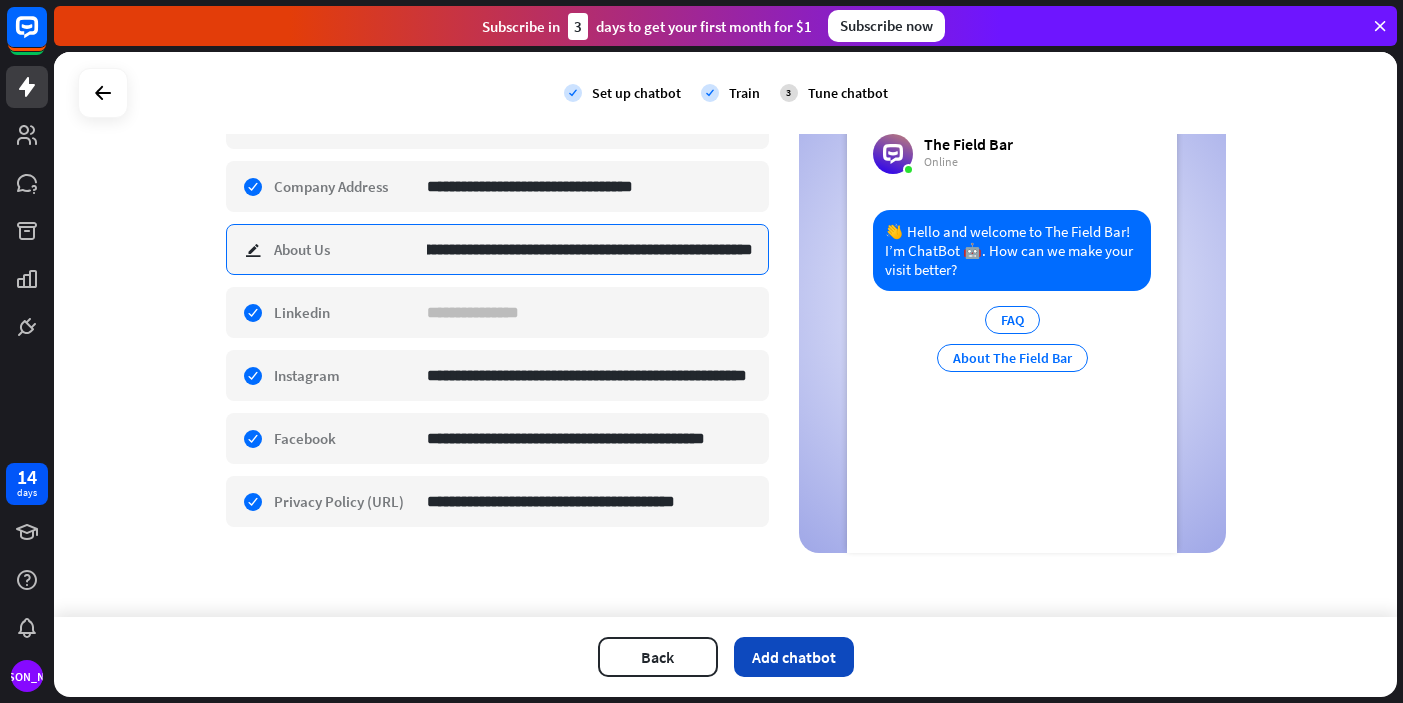 type on "**********" 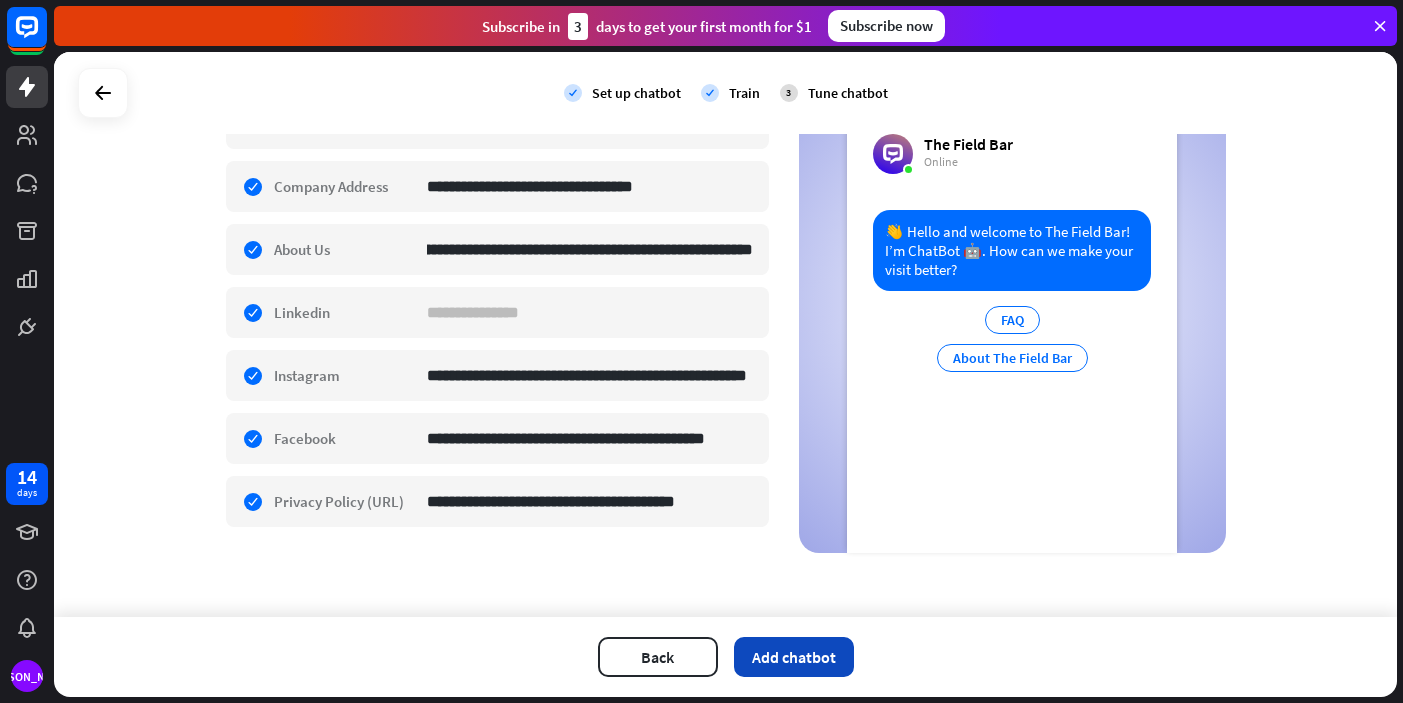click on "Add chatbot" at bounding box center (794, 657) 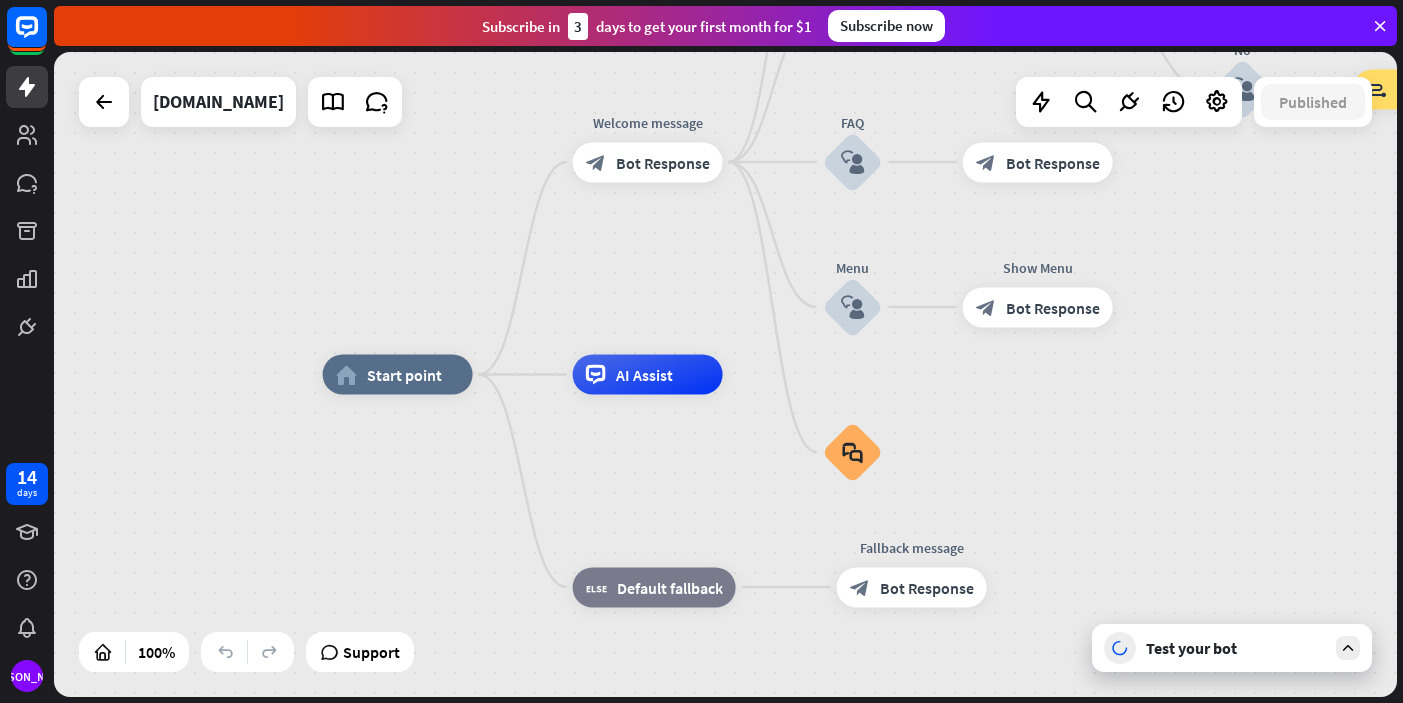 click on "Test your bot" at bounding box center [1236, 648] 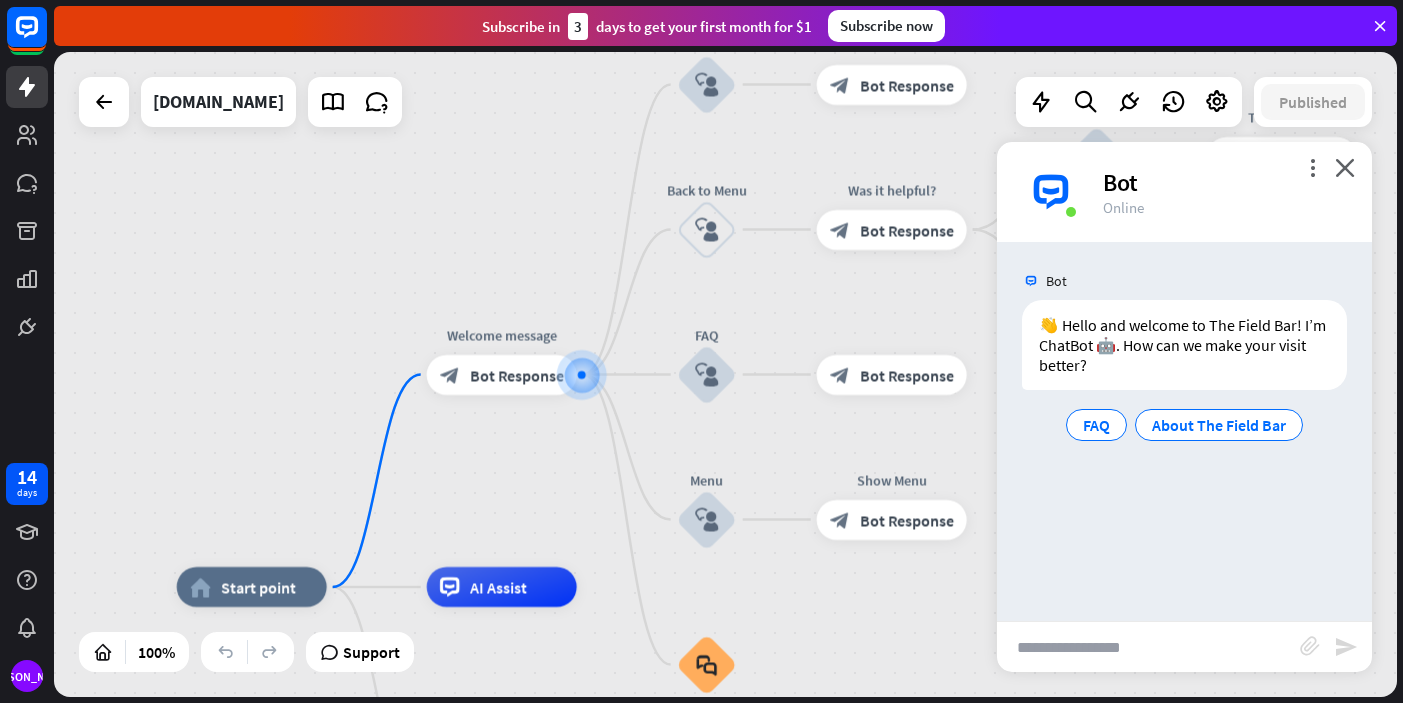 click at bounding box center (1148, 647) 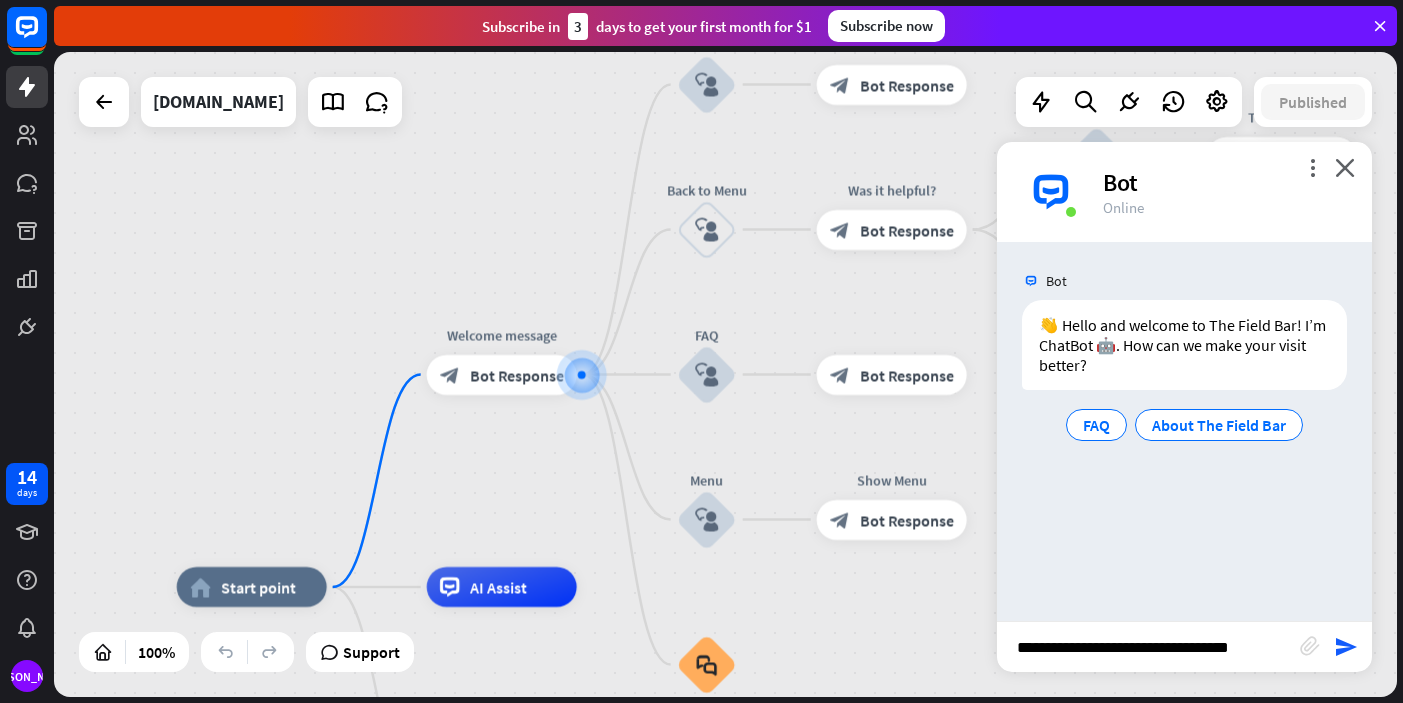 type on "**********" 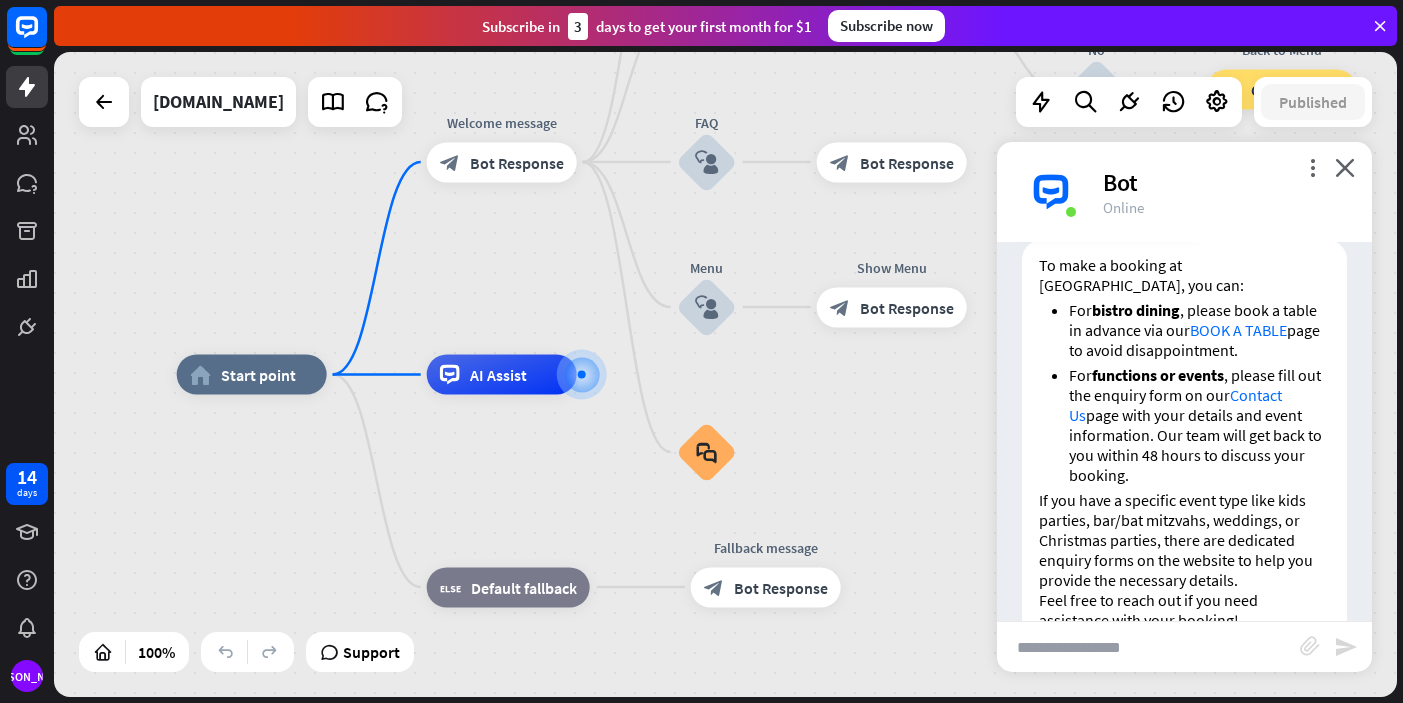 scroll, scrollTop: 350, scrollLeft: 0, axis: vertical 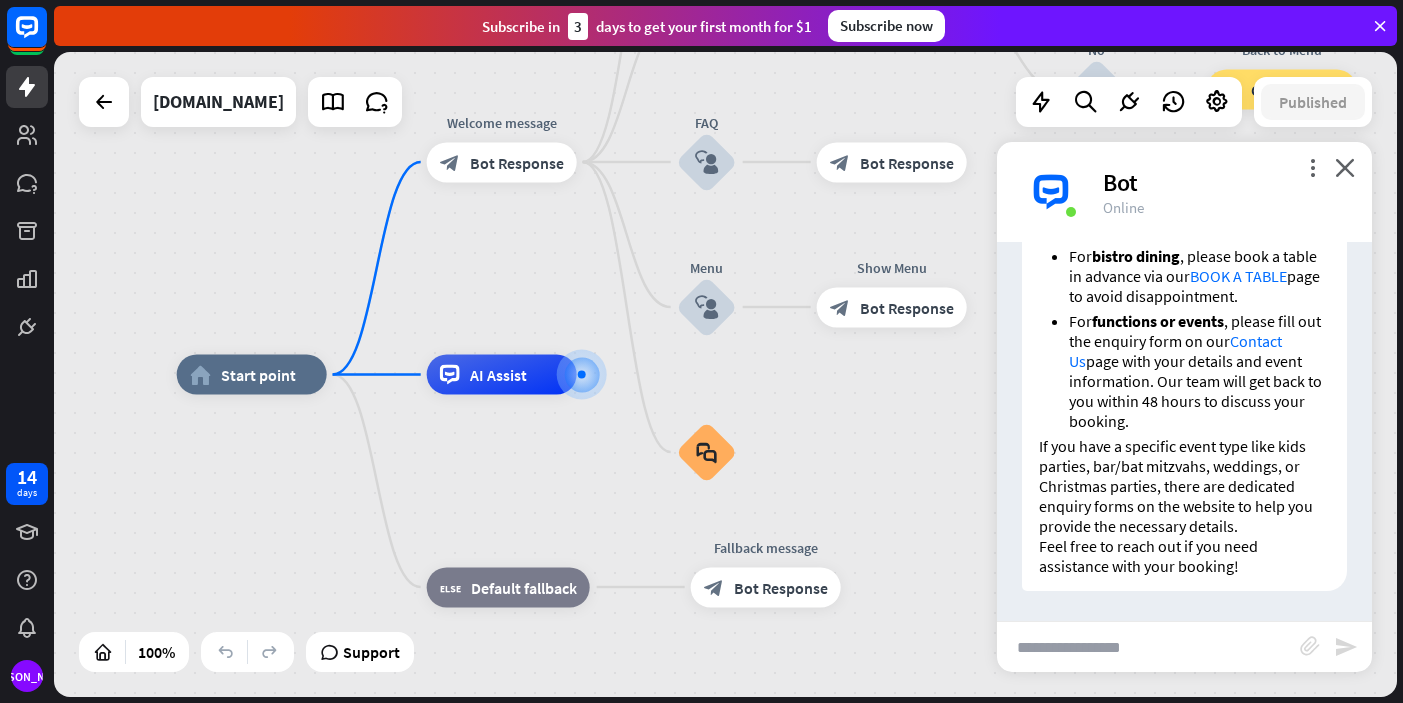 click at bounding box center [1148, 647] 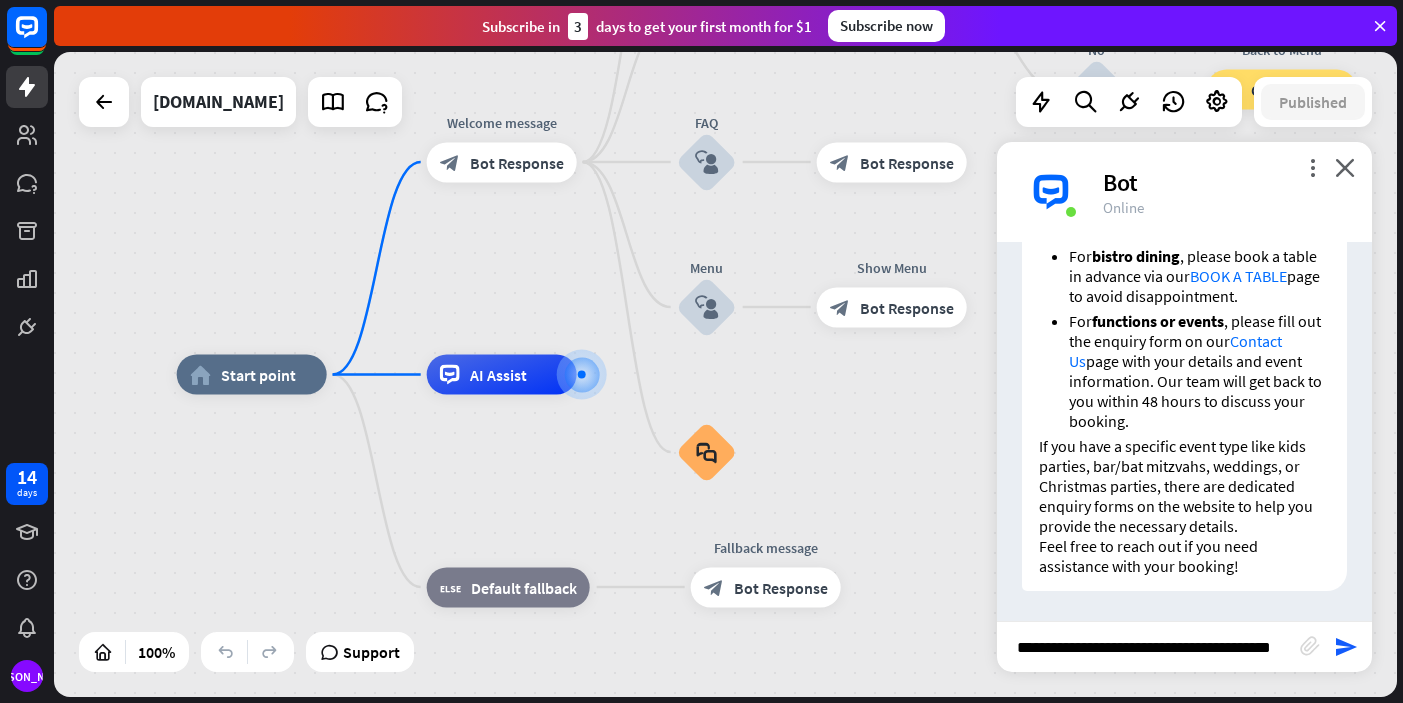 type on "**********" 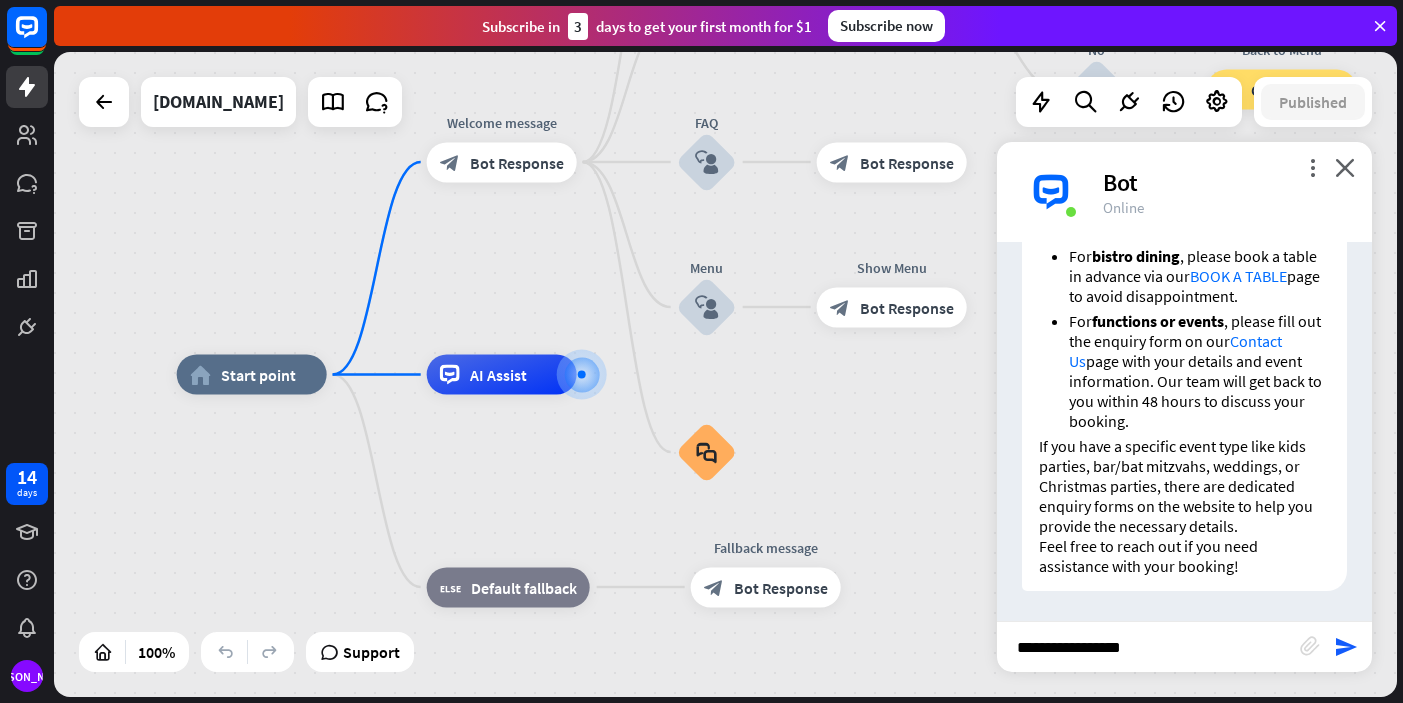scroll, scrollTop: 0, scrollLeft: 0, axis: both 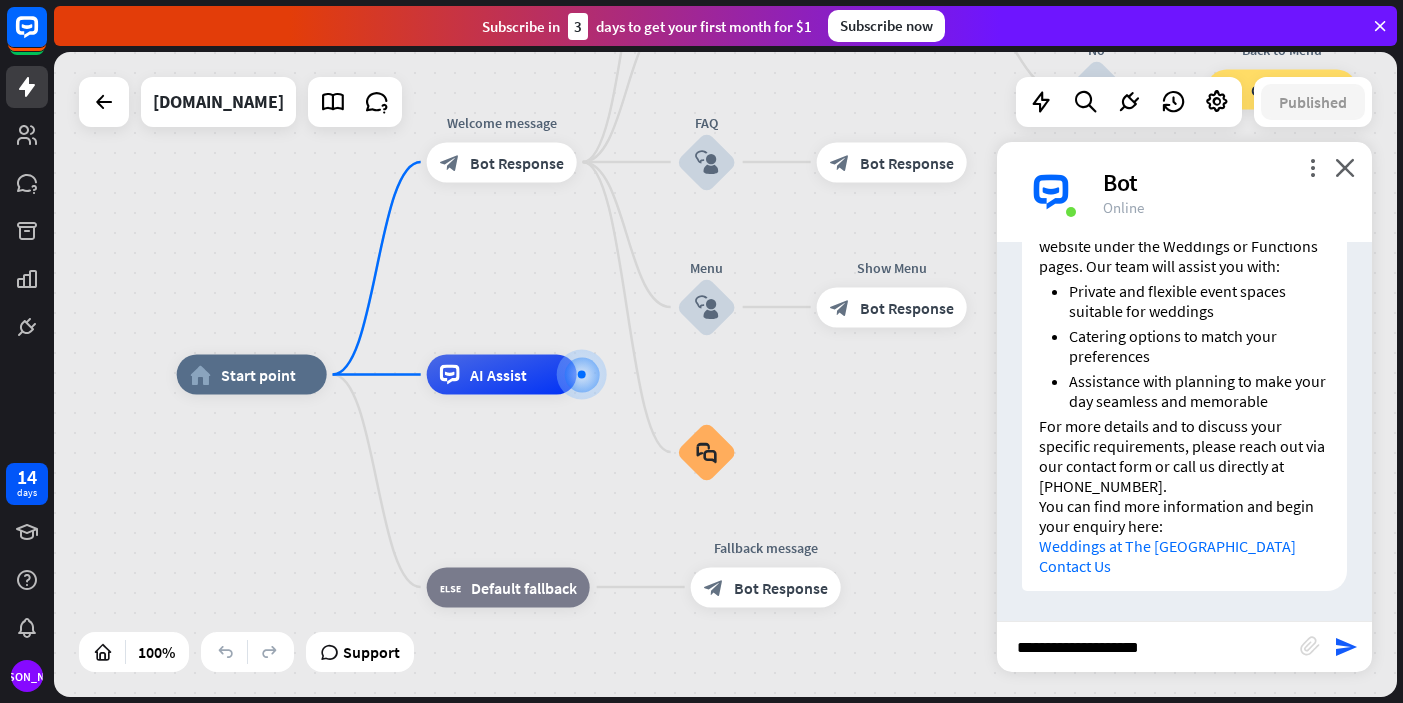 type on "**********" 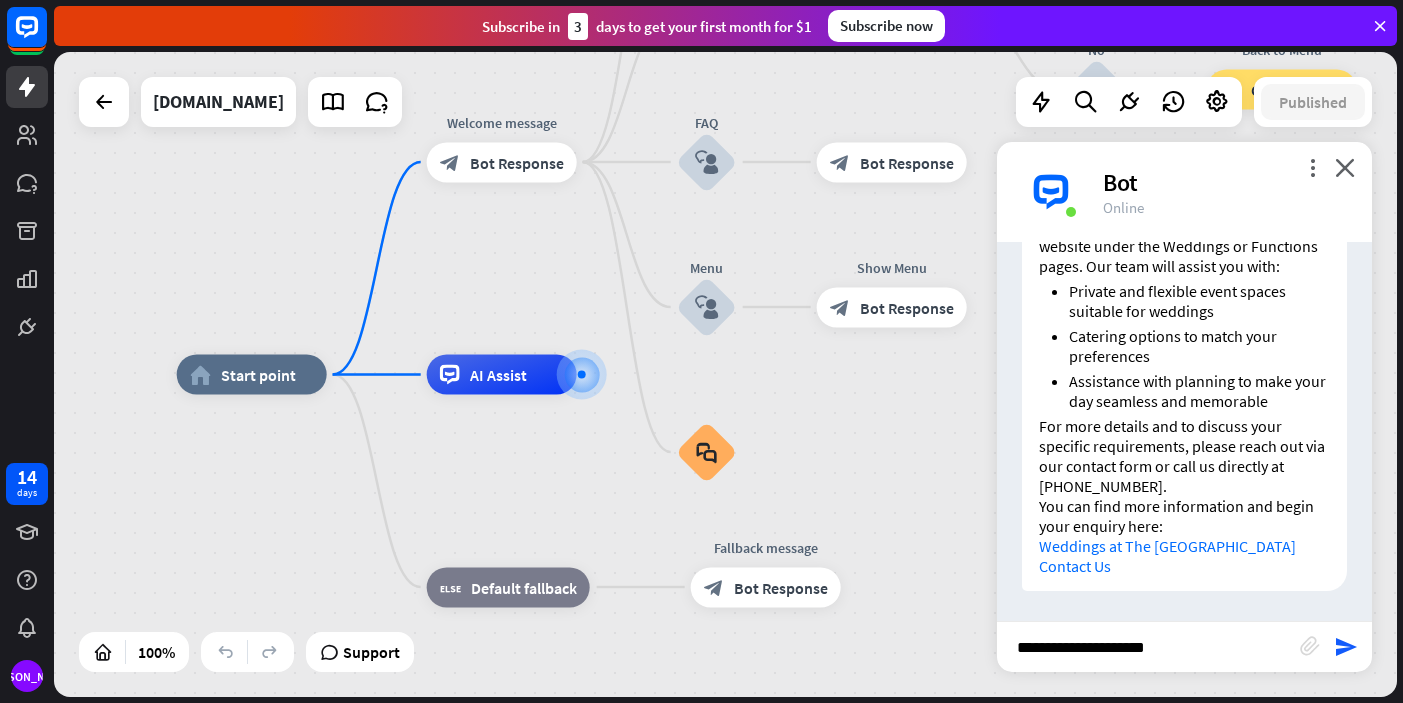 type 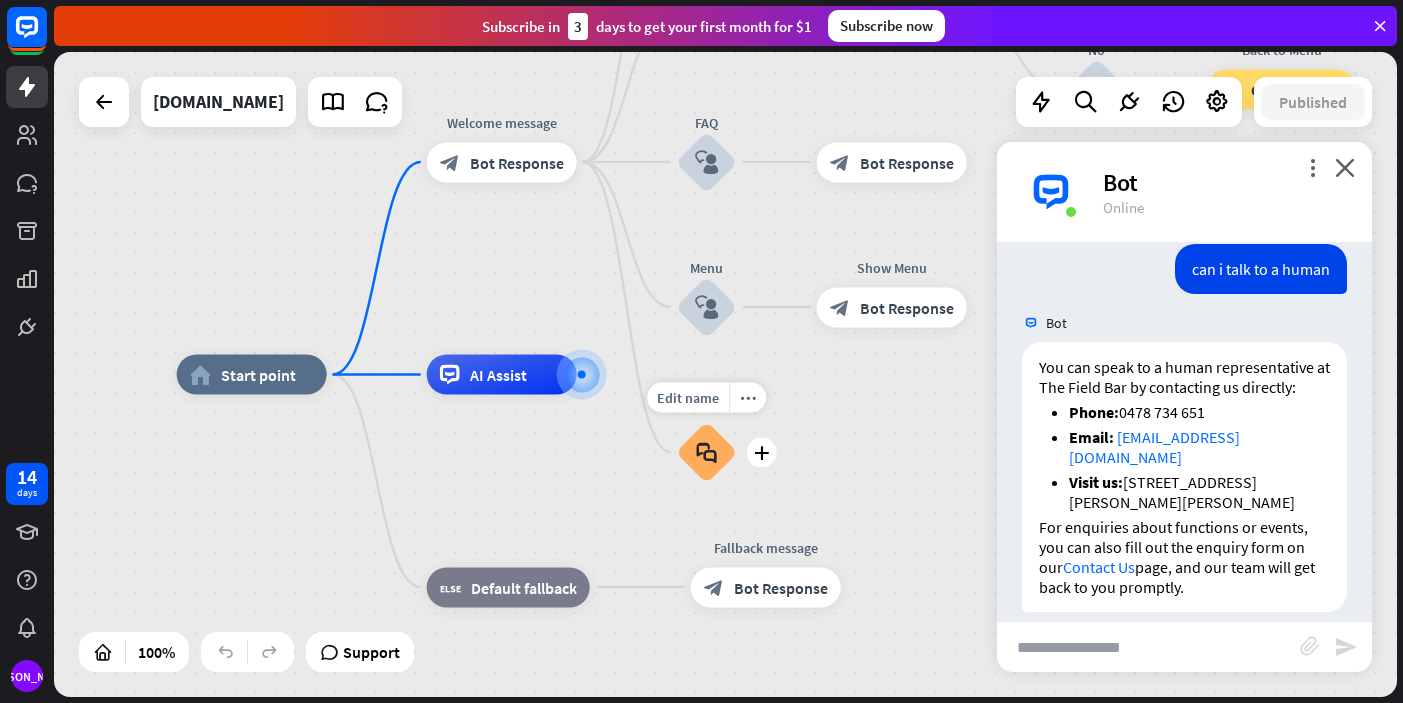 scroll, scrollTop: 1442, scrollLeft: 0, axis: vertical 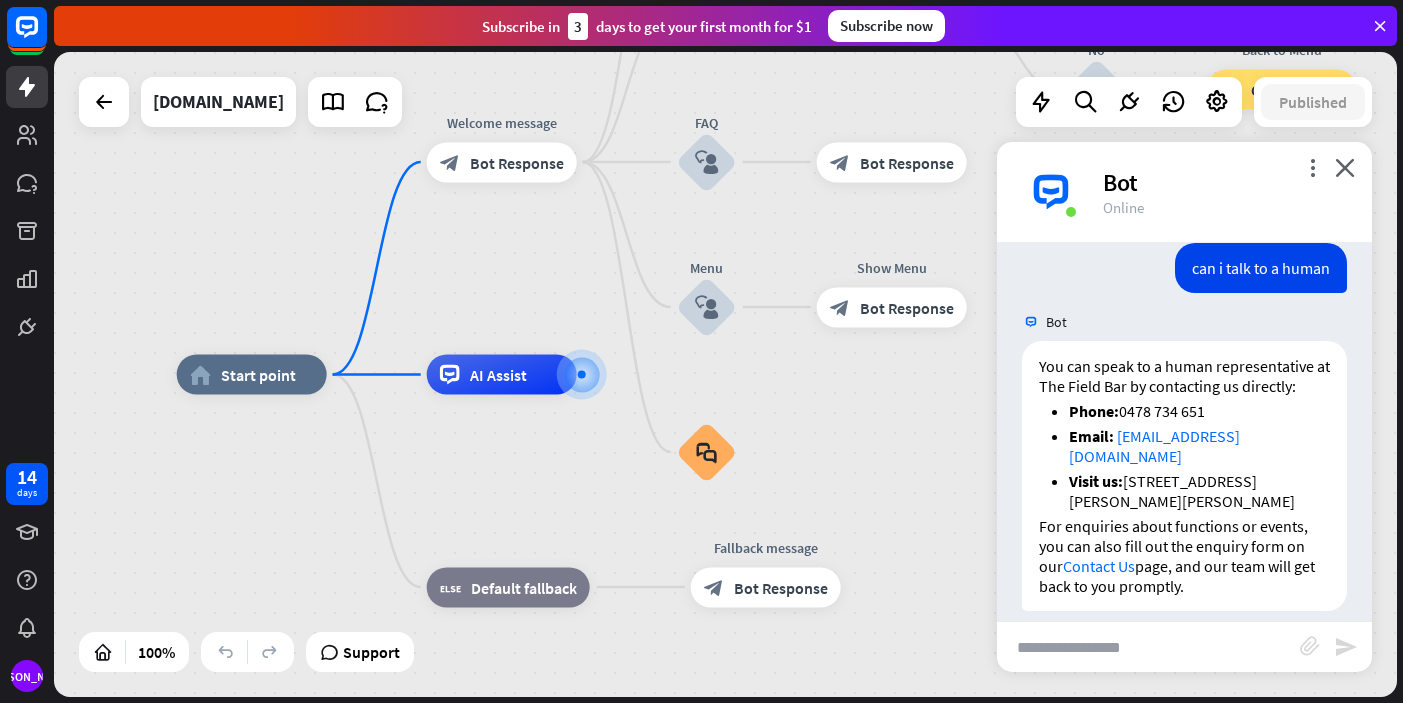 click on "Subscribe now" at bounding box center (886, 26) 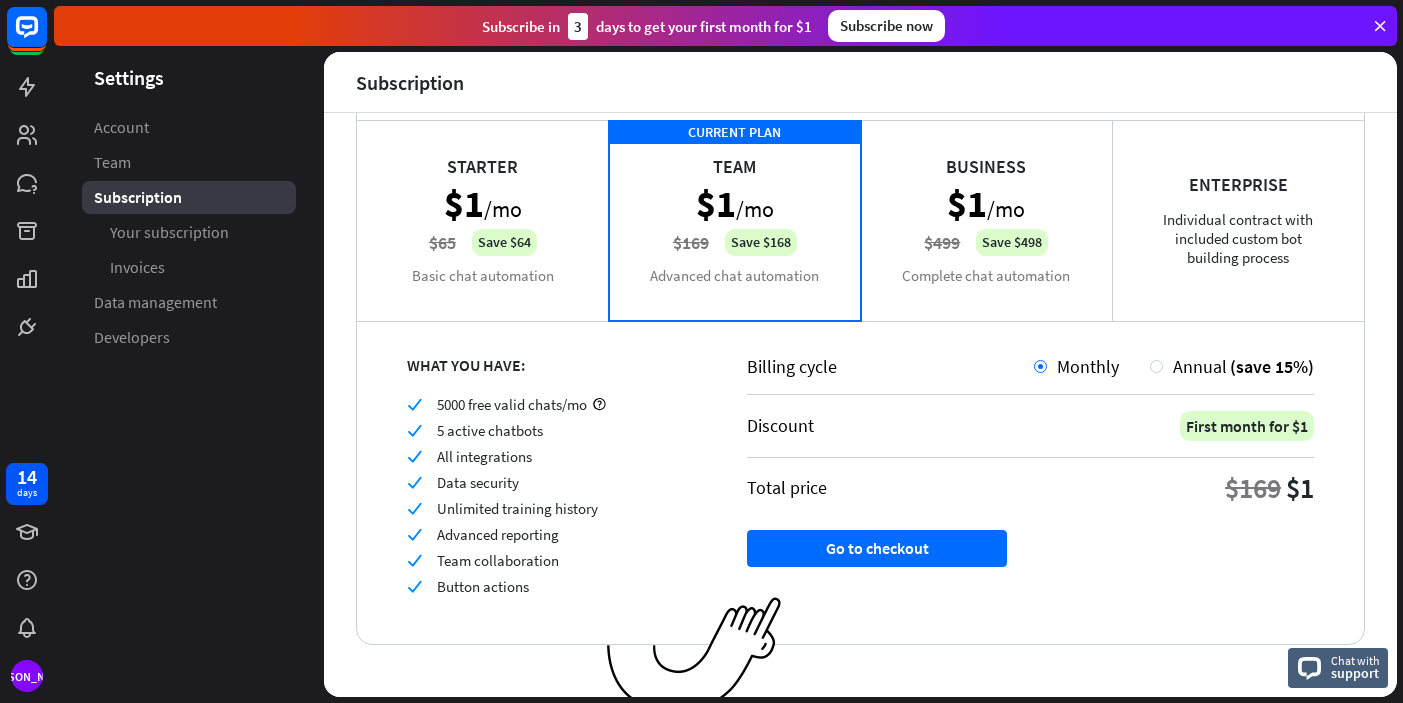 scroll, scrollTop: 143, scrollLeft: 0, axis: vertical 